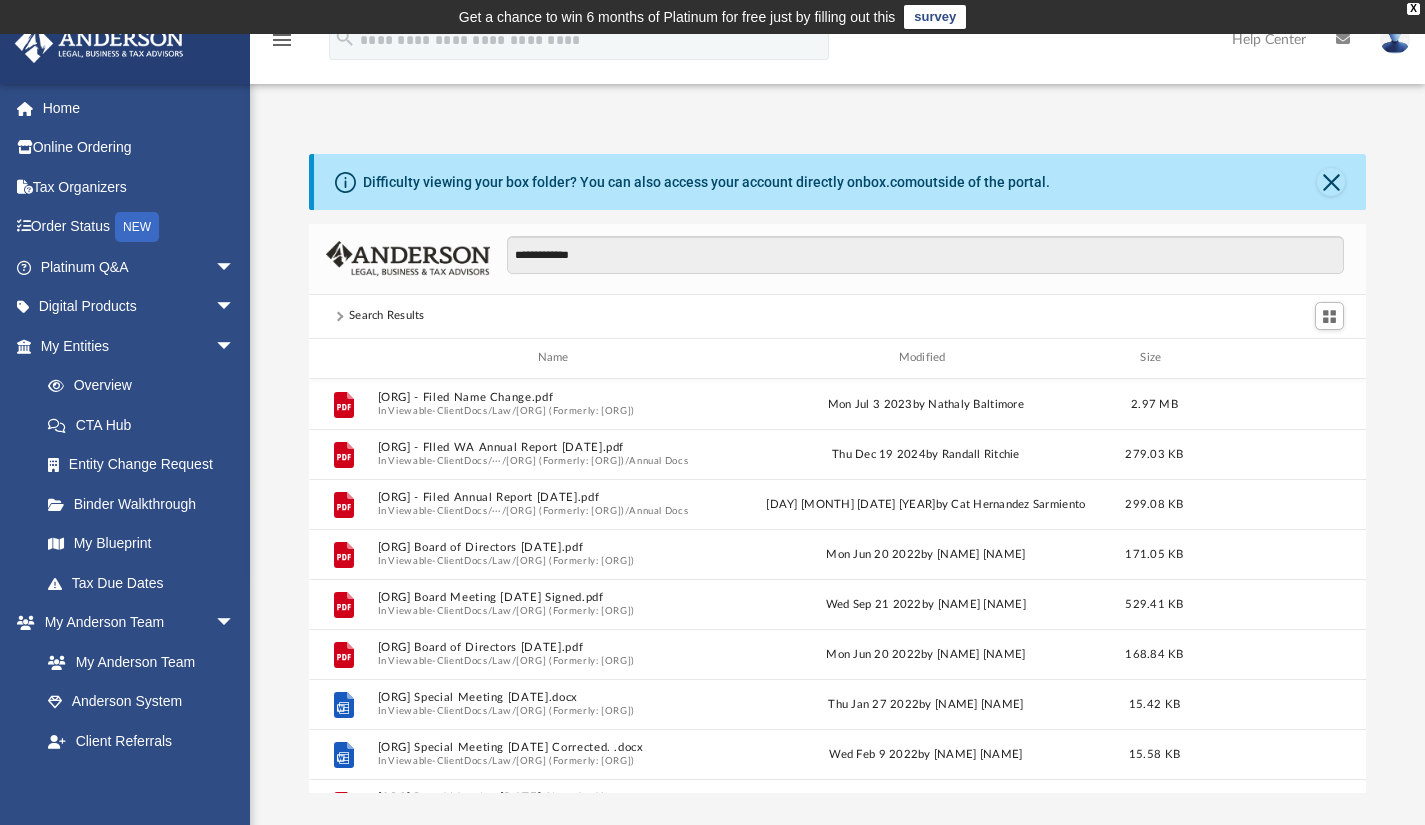 scroll, scrollTop: 256, scrollLeft: 0, axis: vertical 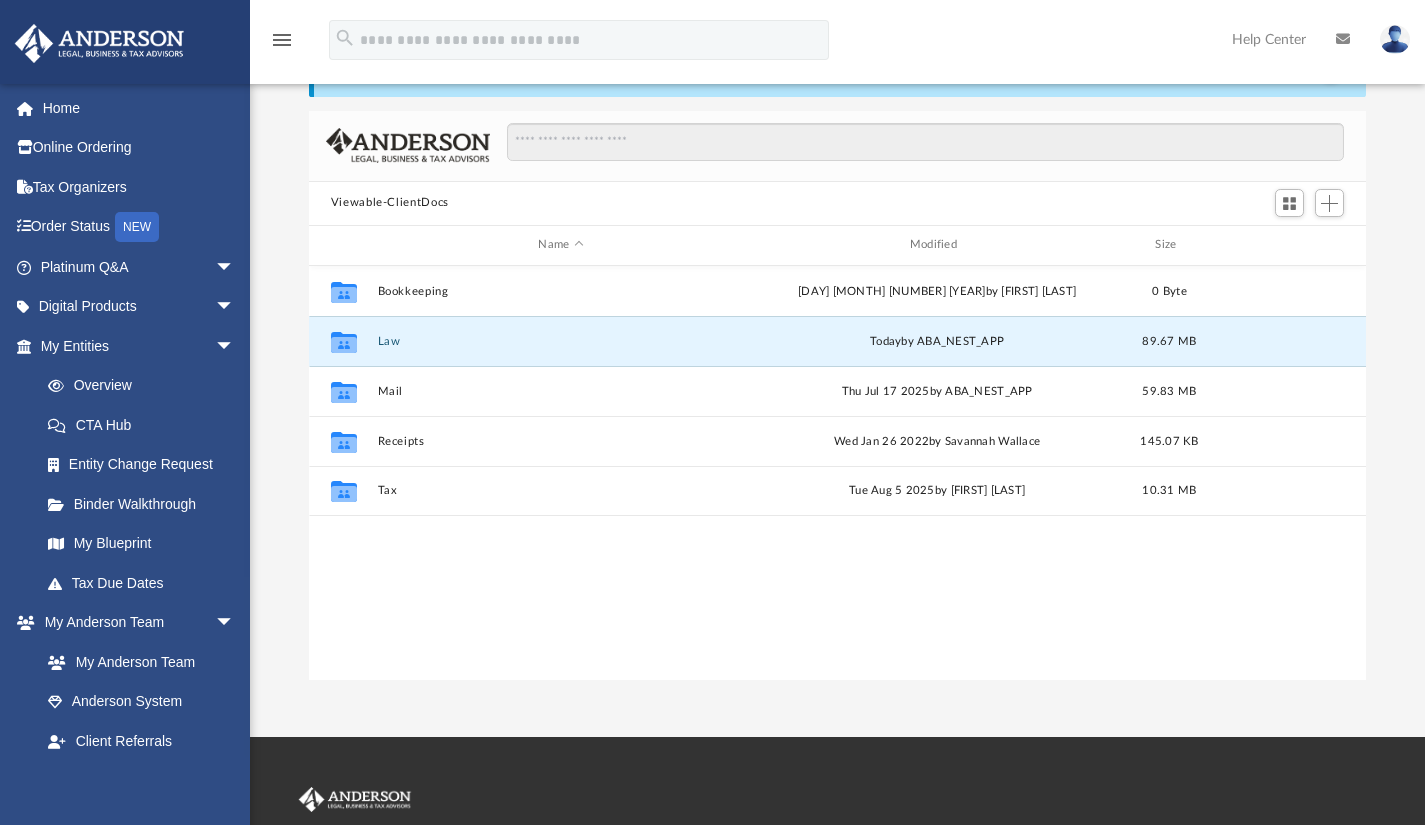 click on "Law" at bounding box center (560, 340) 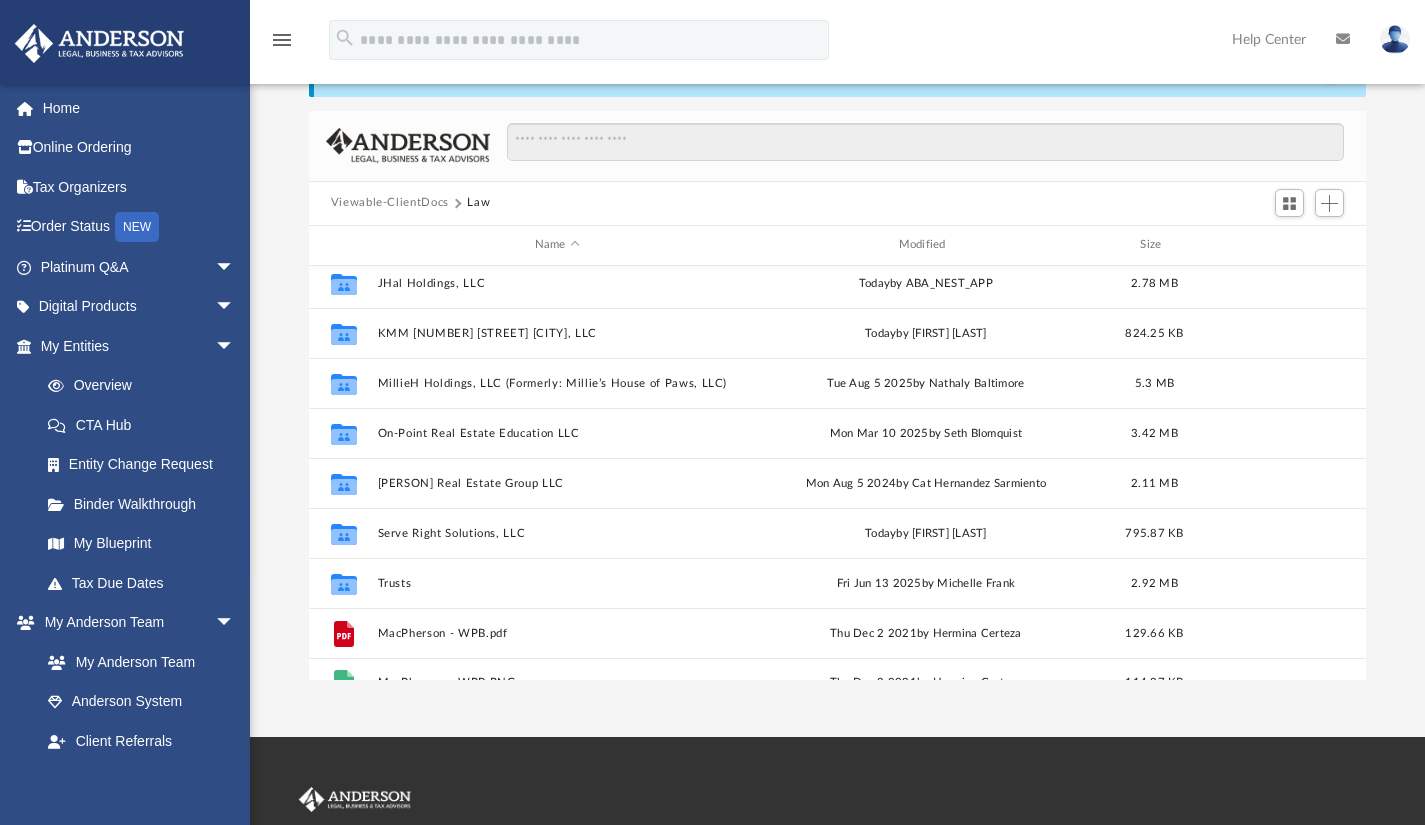 scroll, scrollTop: 724, scrollLeft: 0, axis: vertical 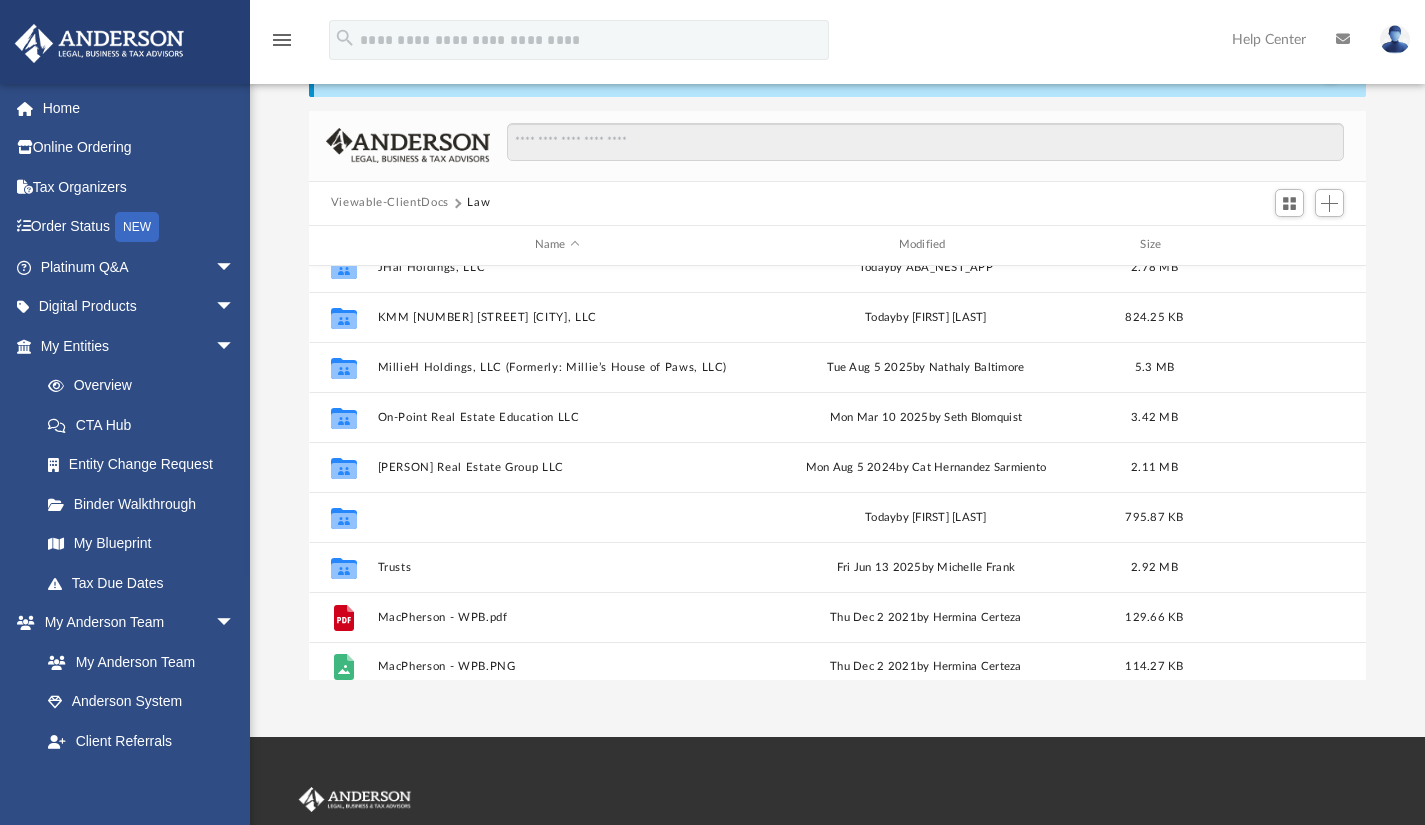 click on "Serve Right Solutions, LLC" at bounding box center [557, 516] 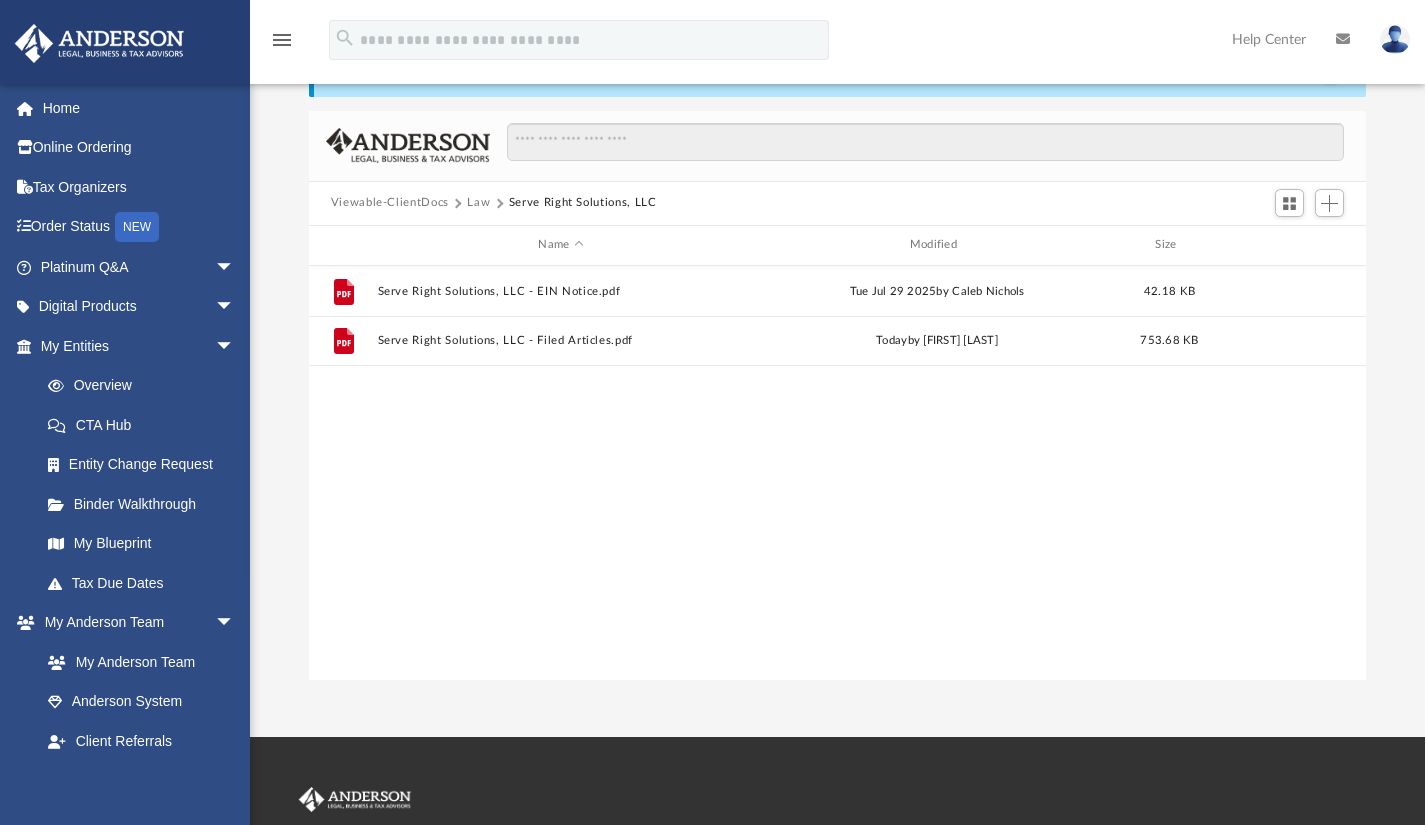 scroll, scrollTop: 0, scrollLeft: 0, axis: both 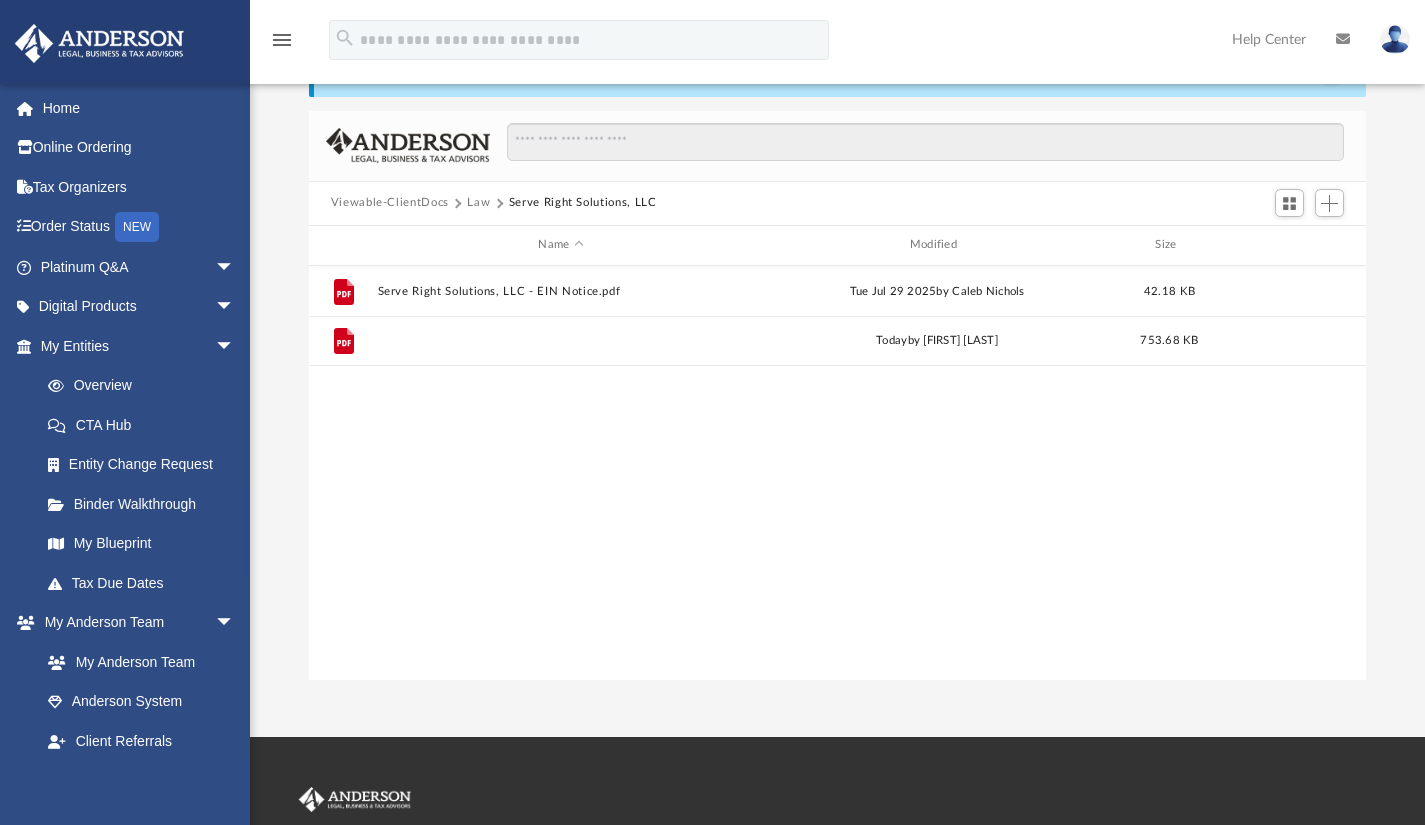 click on "Serve Right Solutions, LLC - Filed Articles.pdf" at bounding box center (560, 340) 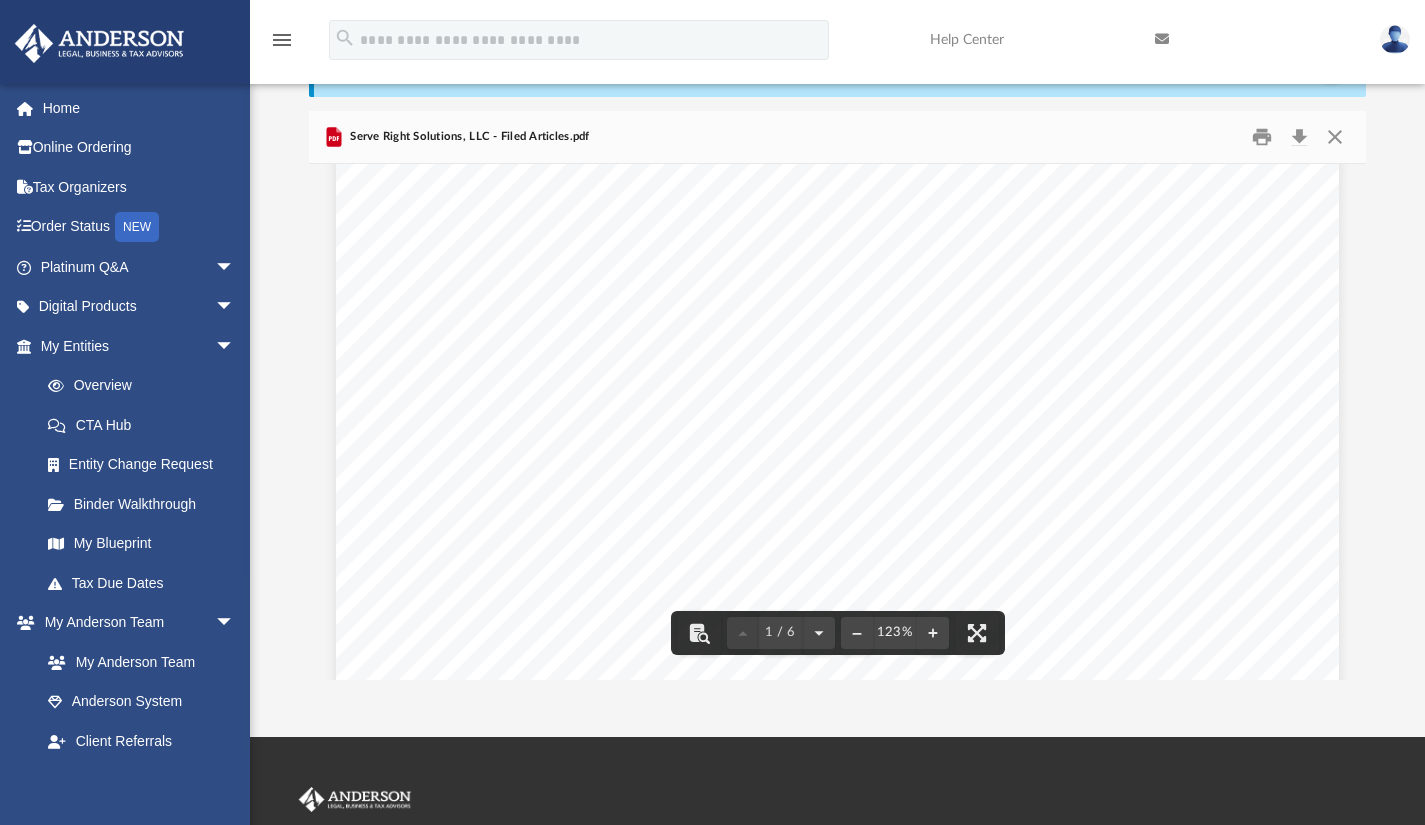 scroll, scrollTop: 0, scrollLeft: 0, axis: both 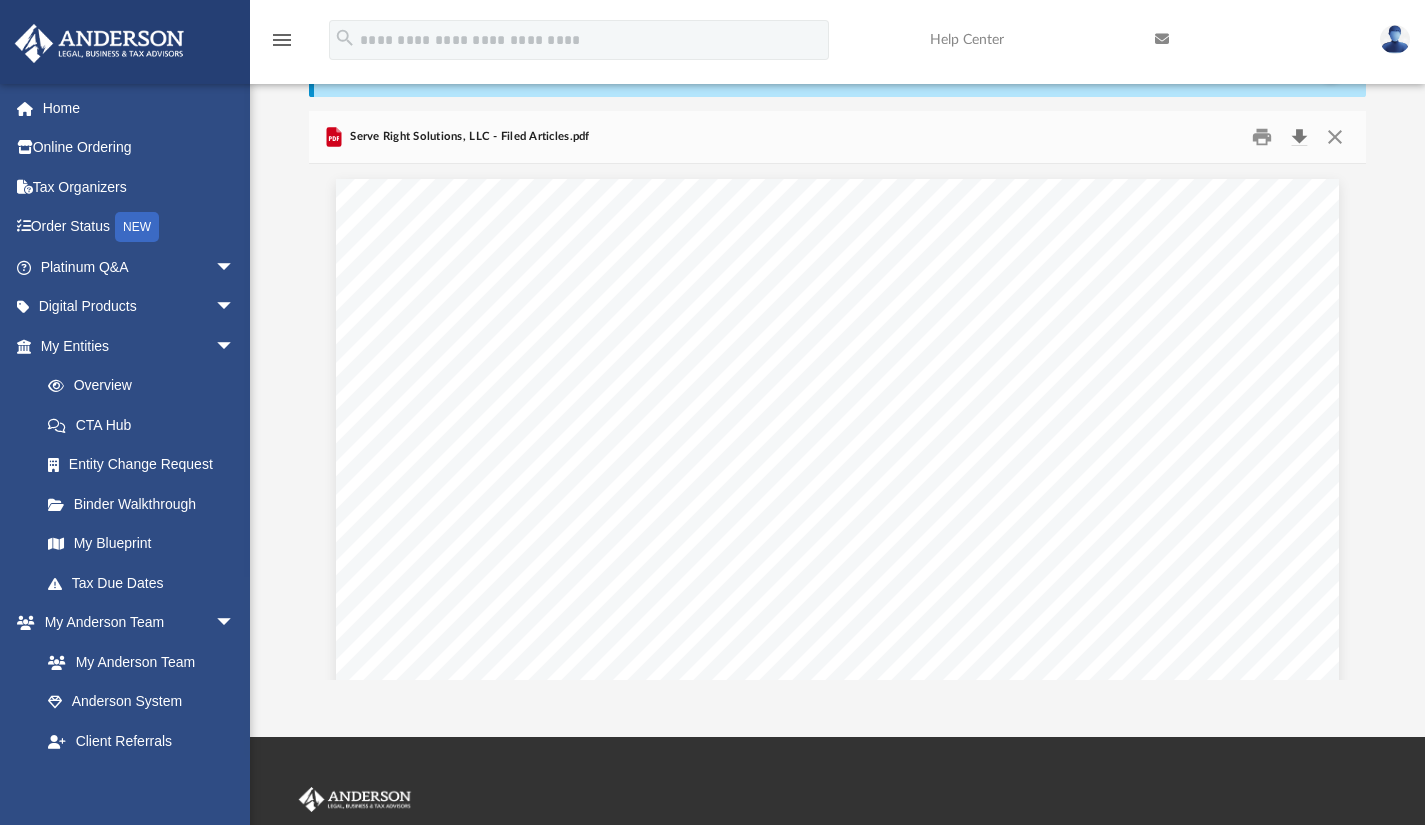 click at bounding box center [1299, 136] 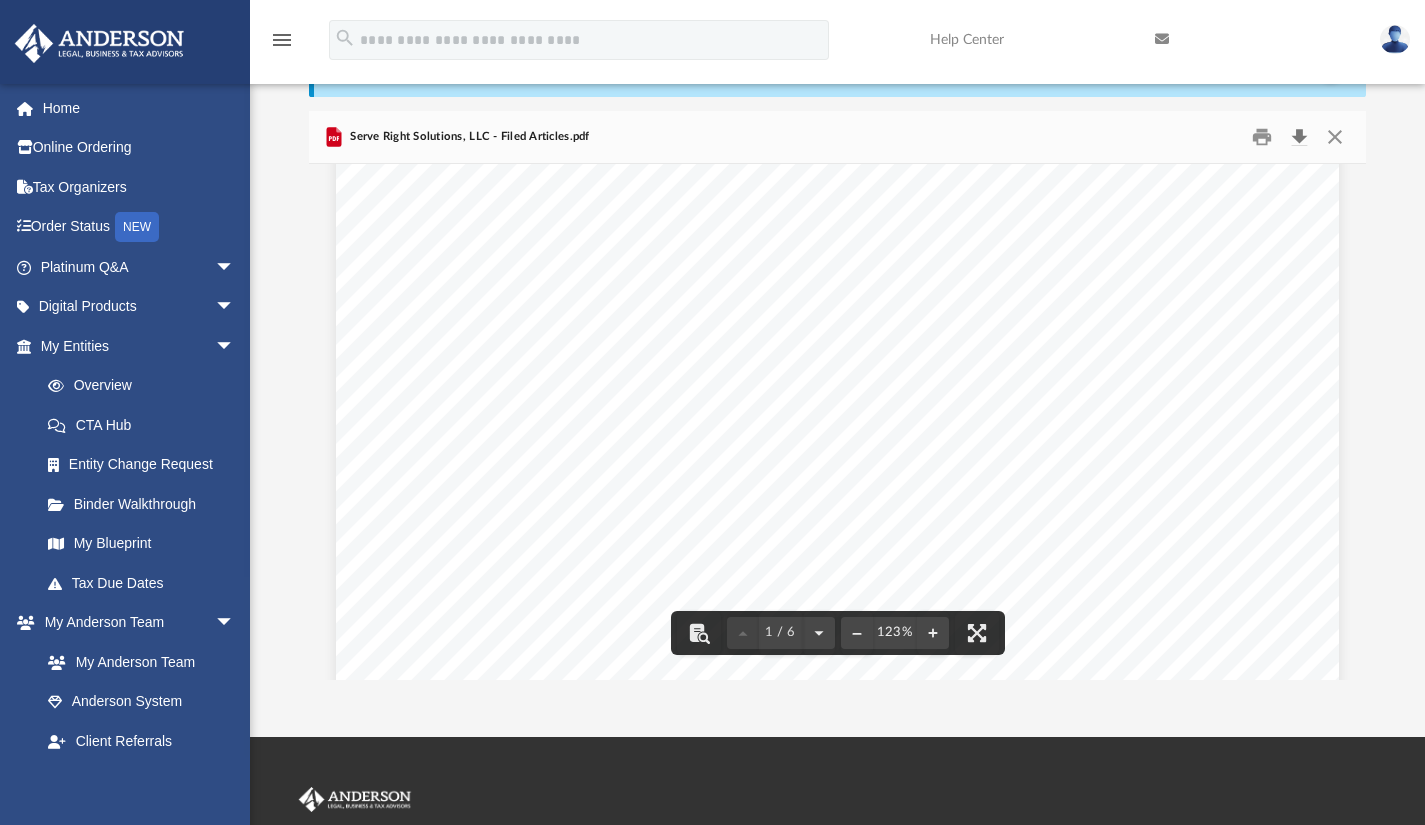 scroll, scrollTop: 0, scrollLeft: 0, axis: both 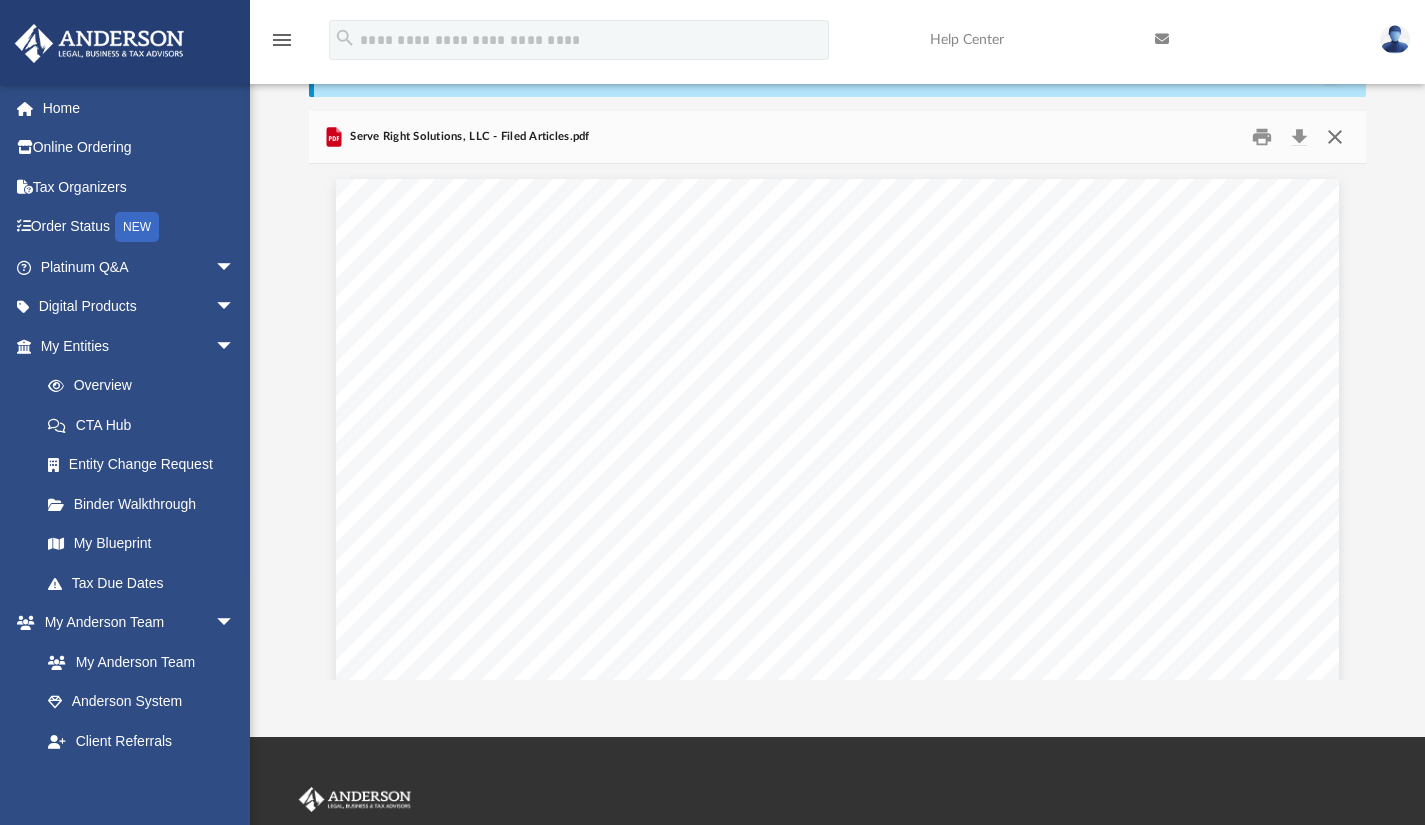 click at bounding box center (1335, 136) 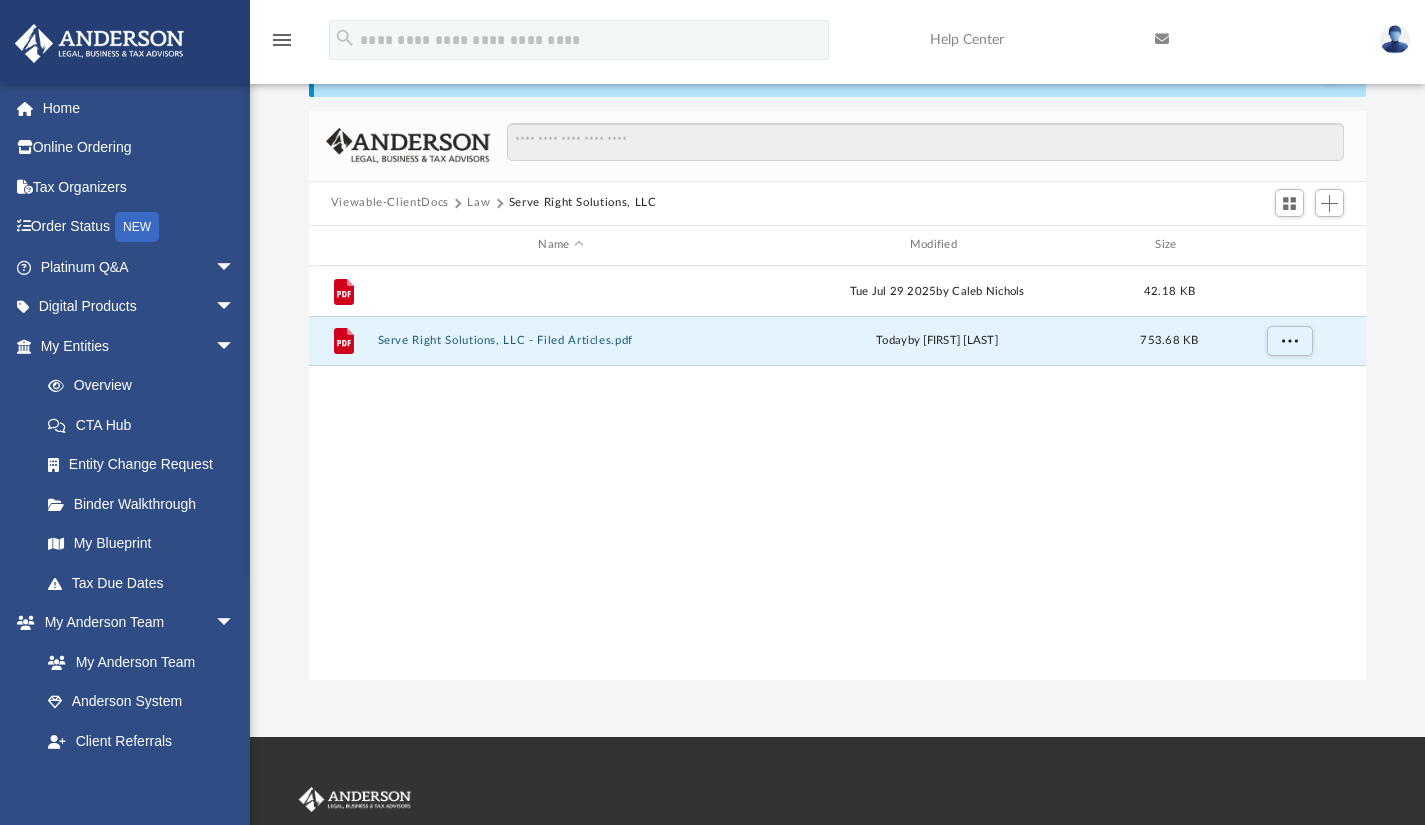 click on "Serve Right Solutions, LLC - EIN Notice.pdf" at bounding box center [560, 290] 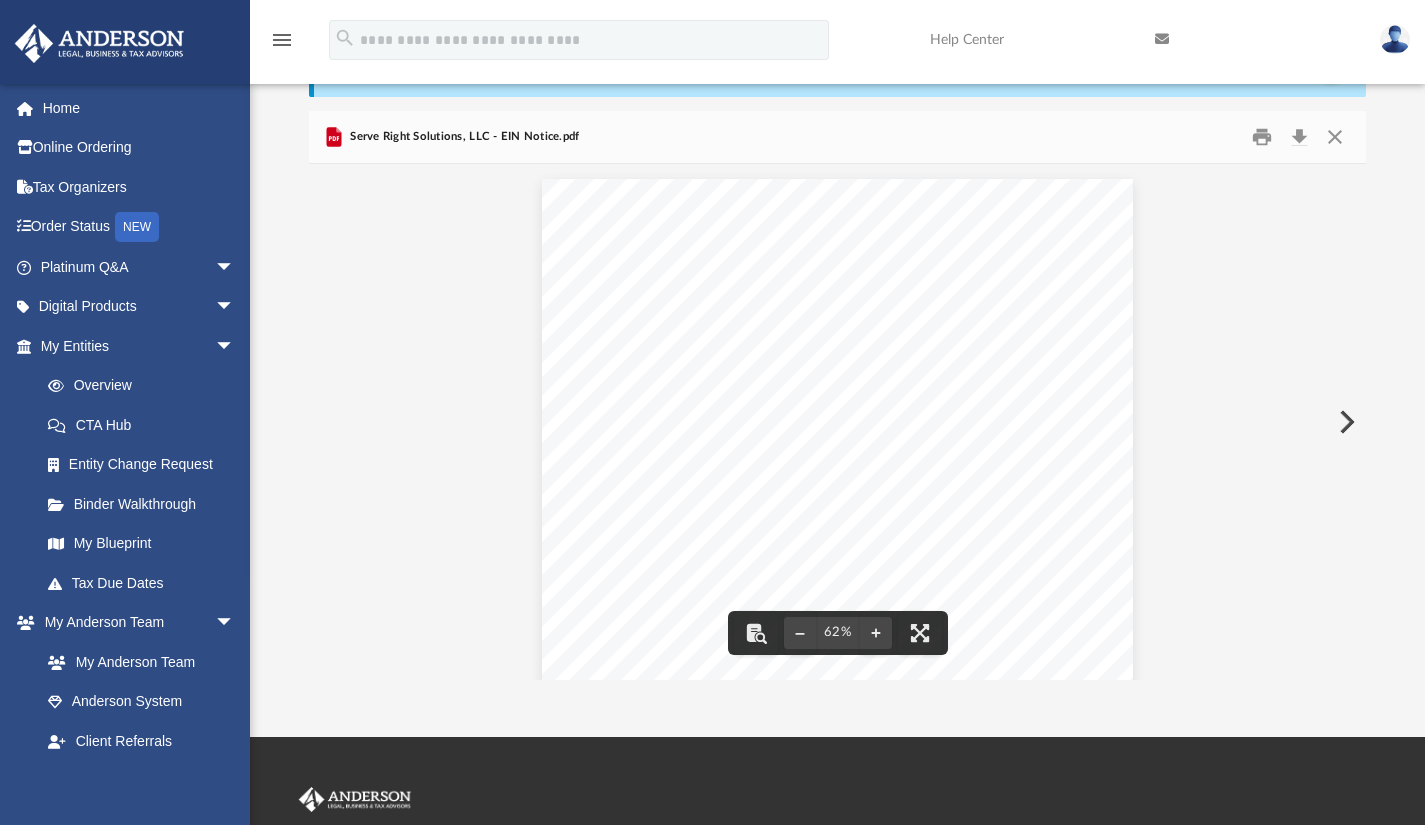 click at bounding box center [838, 434] 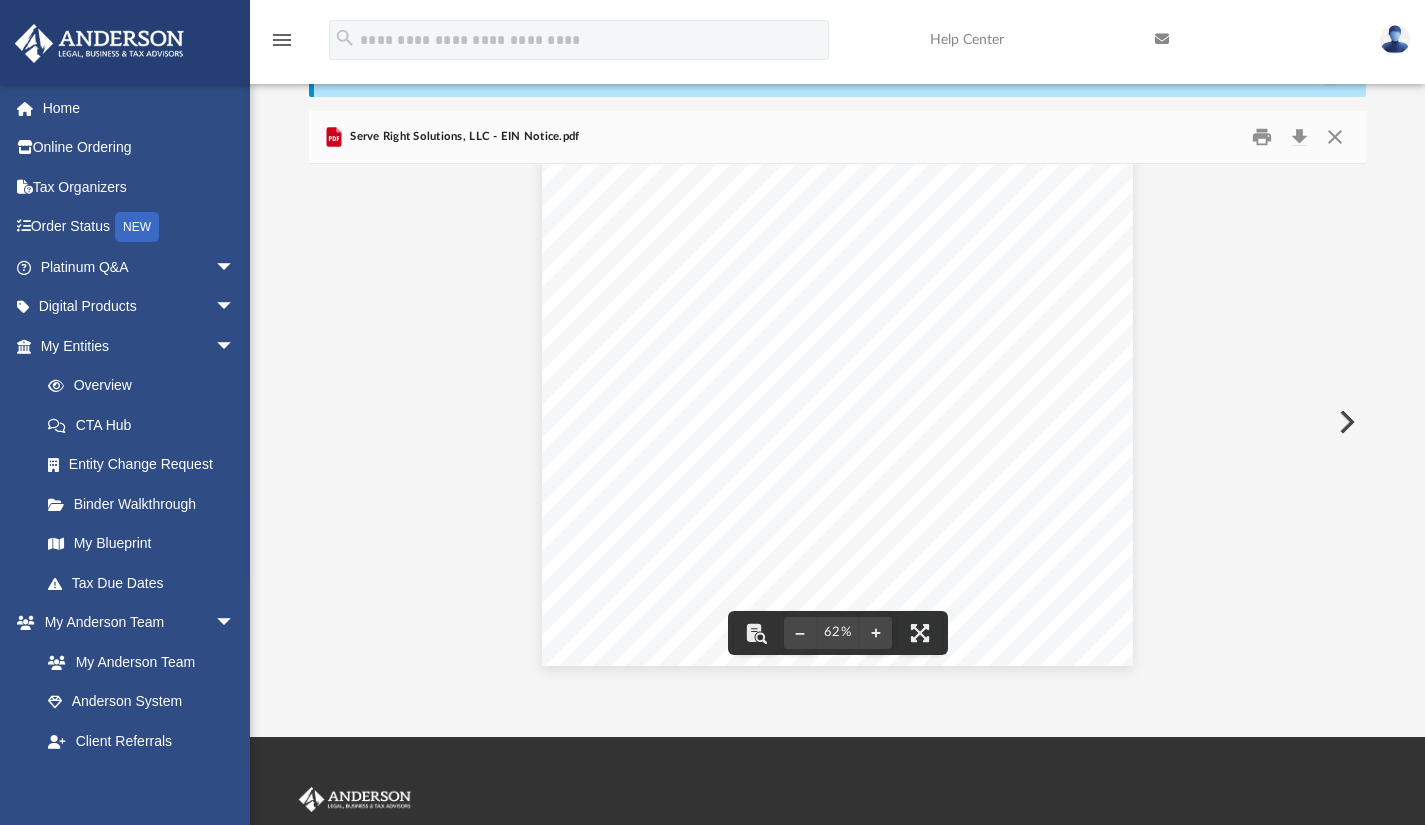 scroll, scrollTop: 0, scrollLeft: 0, axis: both 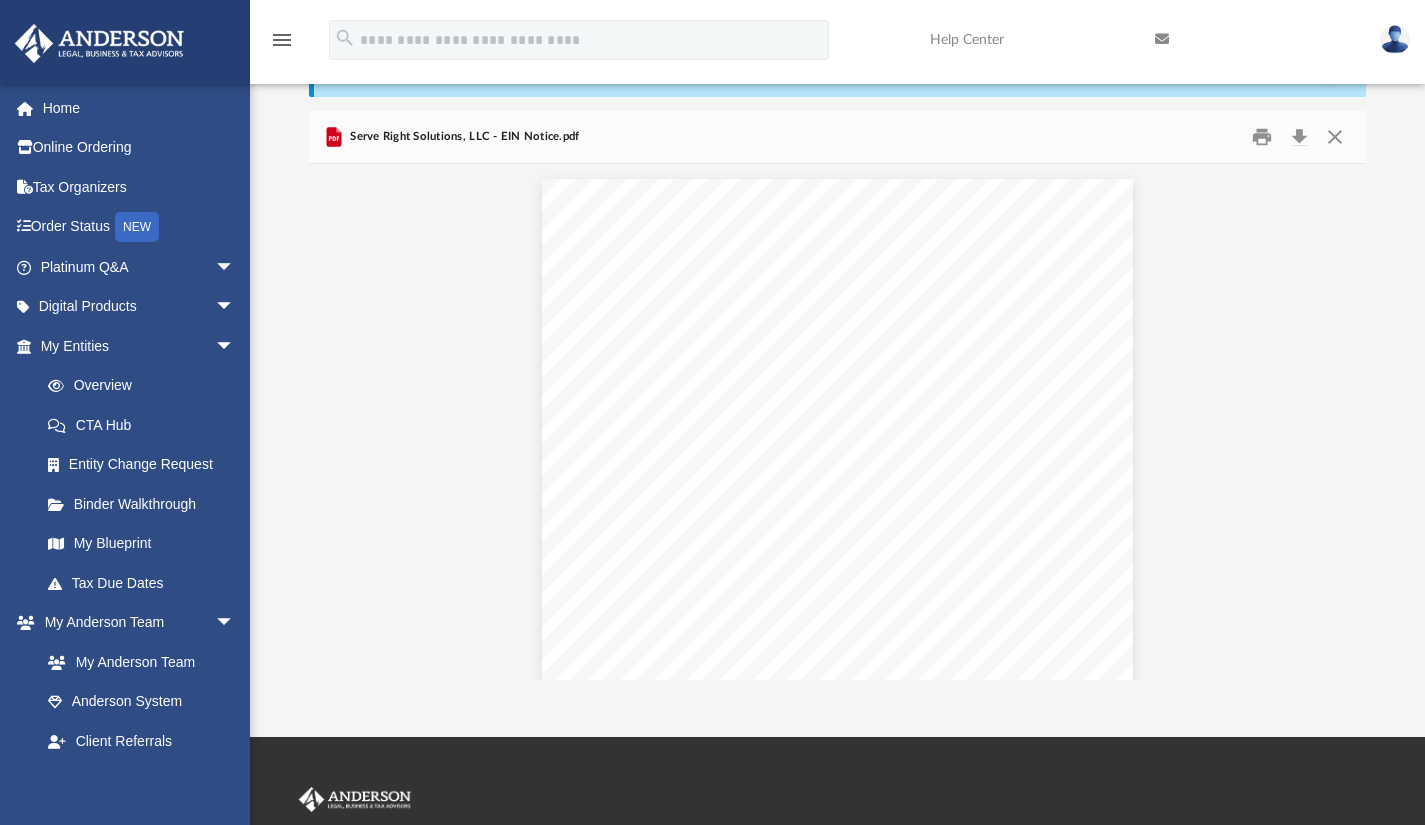 click on "arrow_drop_down" at bounding box center [235, 346] 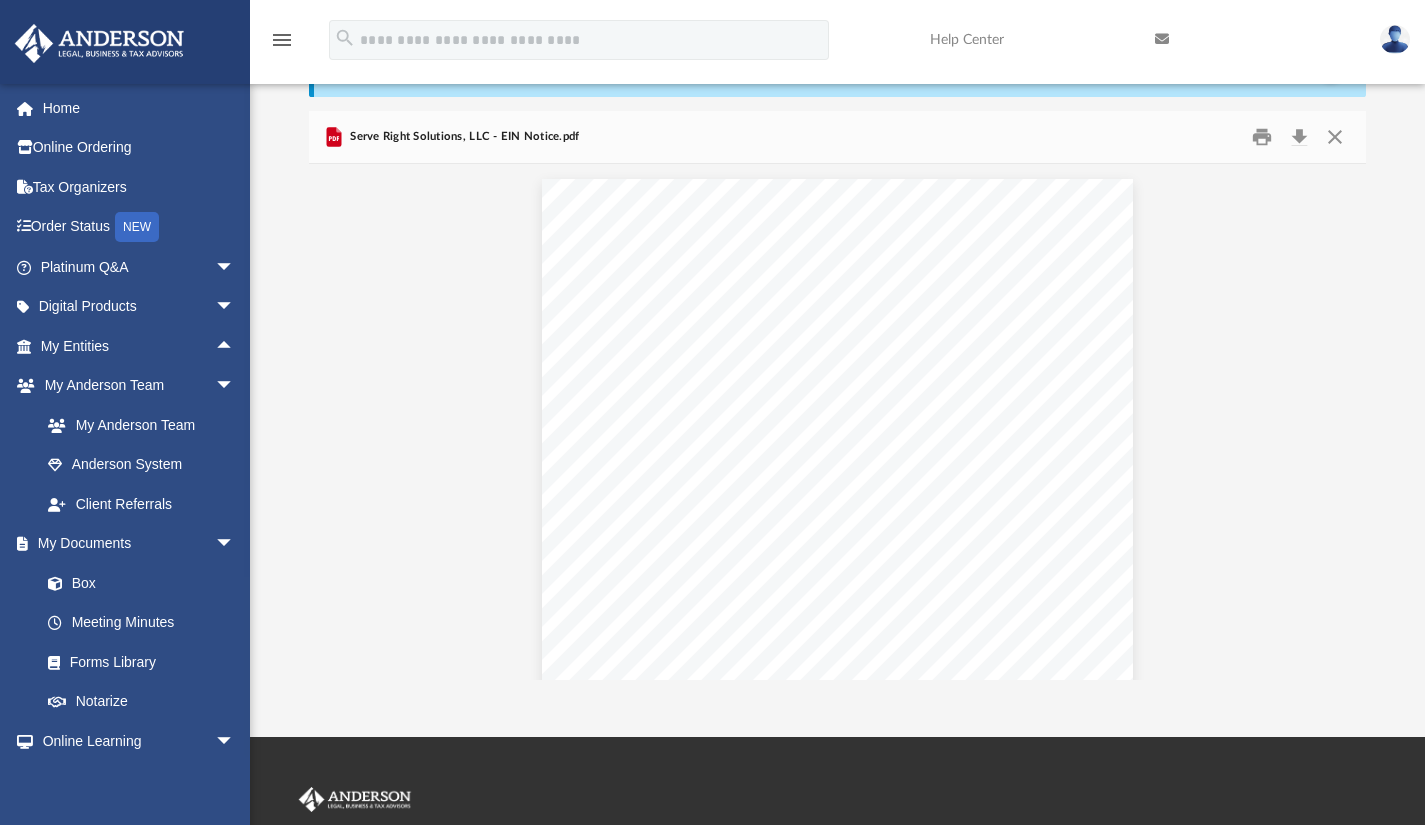 click on "Box" at bounding box center [136, 583] 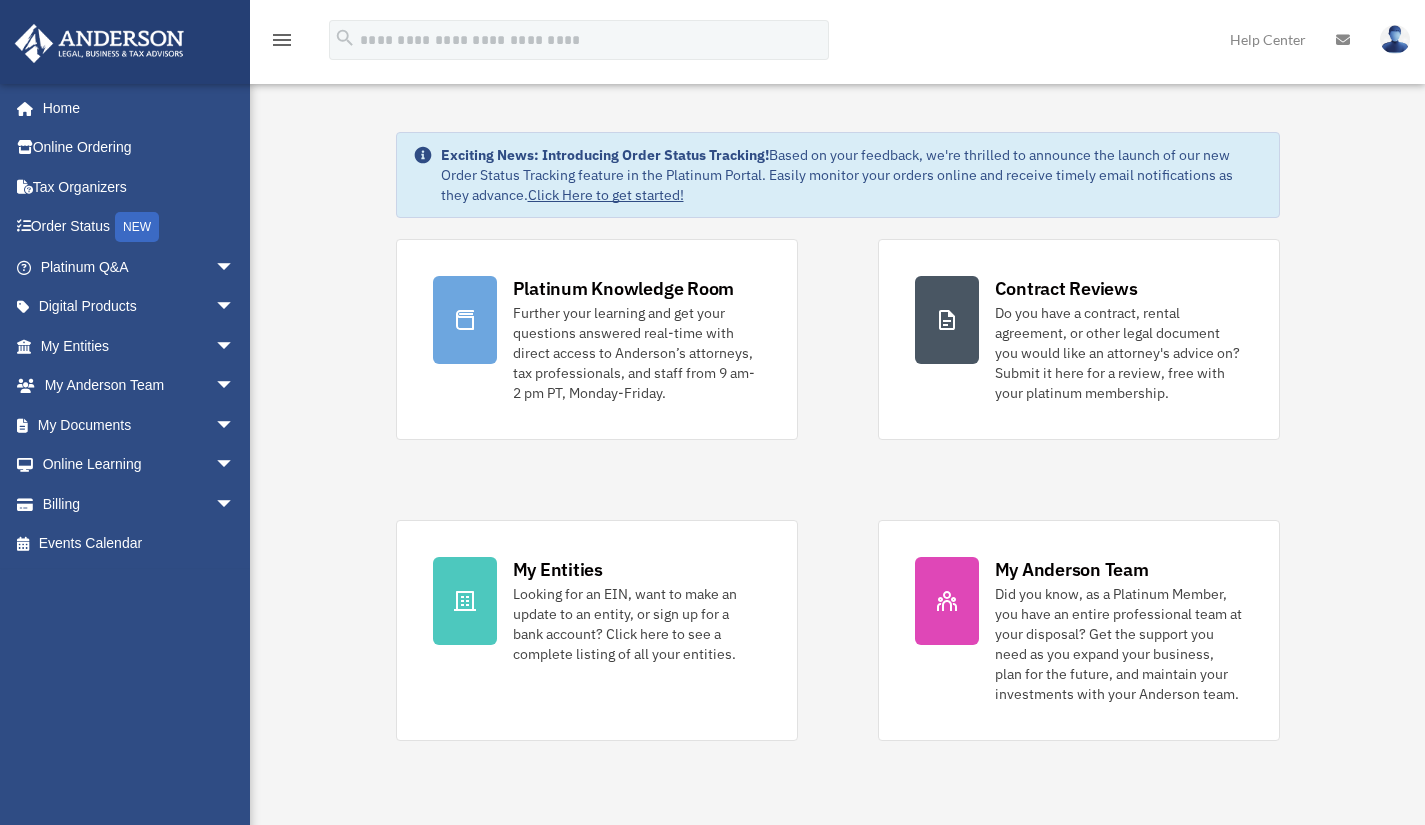 scroll, scrollTop: 0, scrollLeft: 0, axis: both 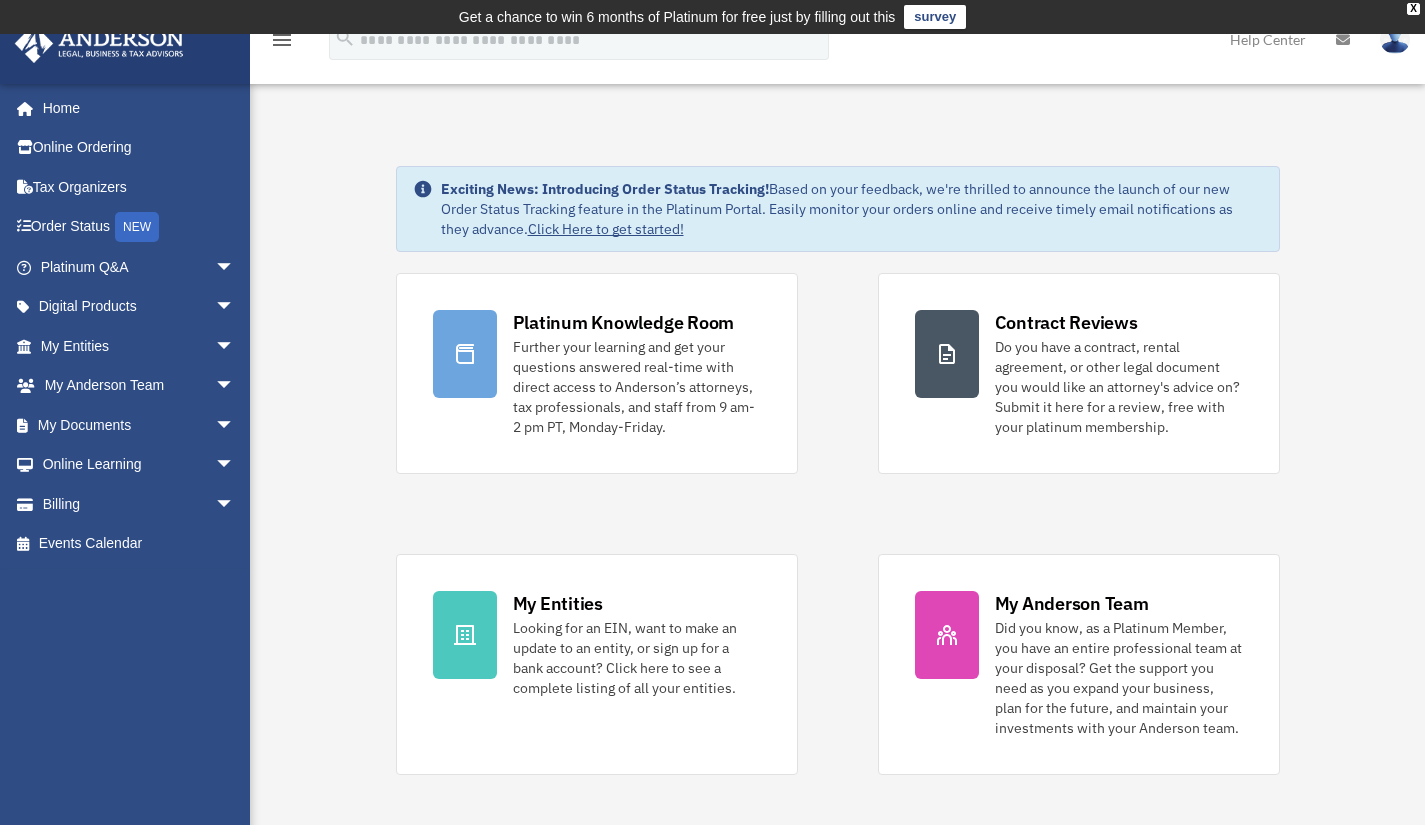 click on "arrow_drop_down" at bounding box center [235, 425] 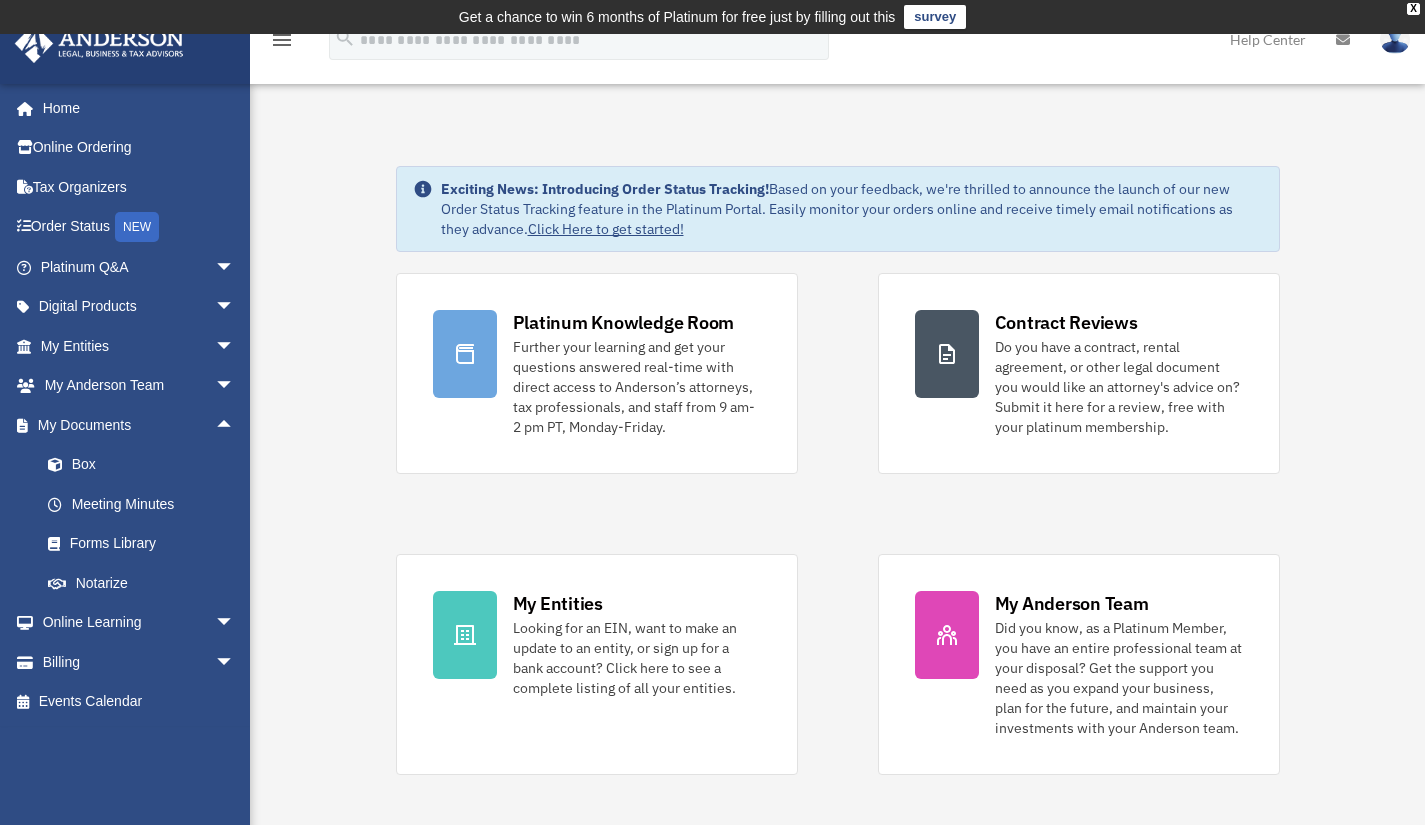 click on "arrow_drop_down" at bounding box center (235, 346) 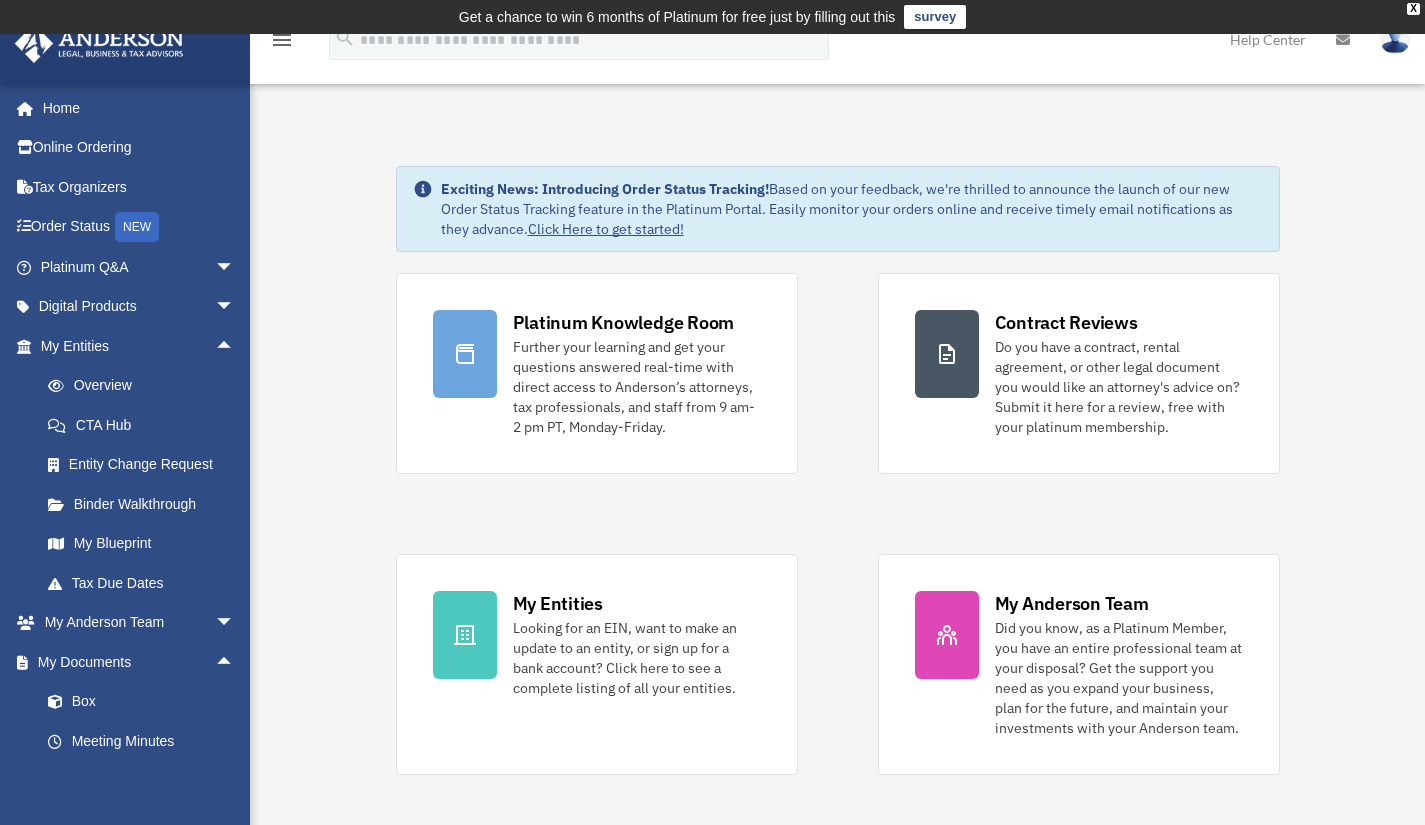 click on "Overview" at bounding box center (146, 386) 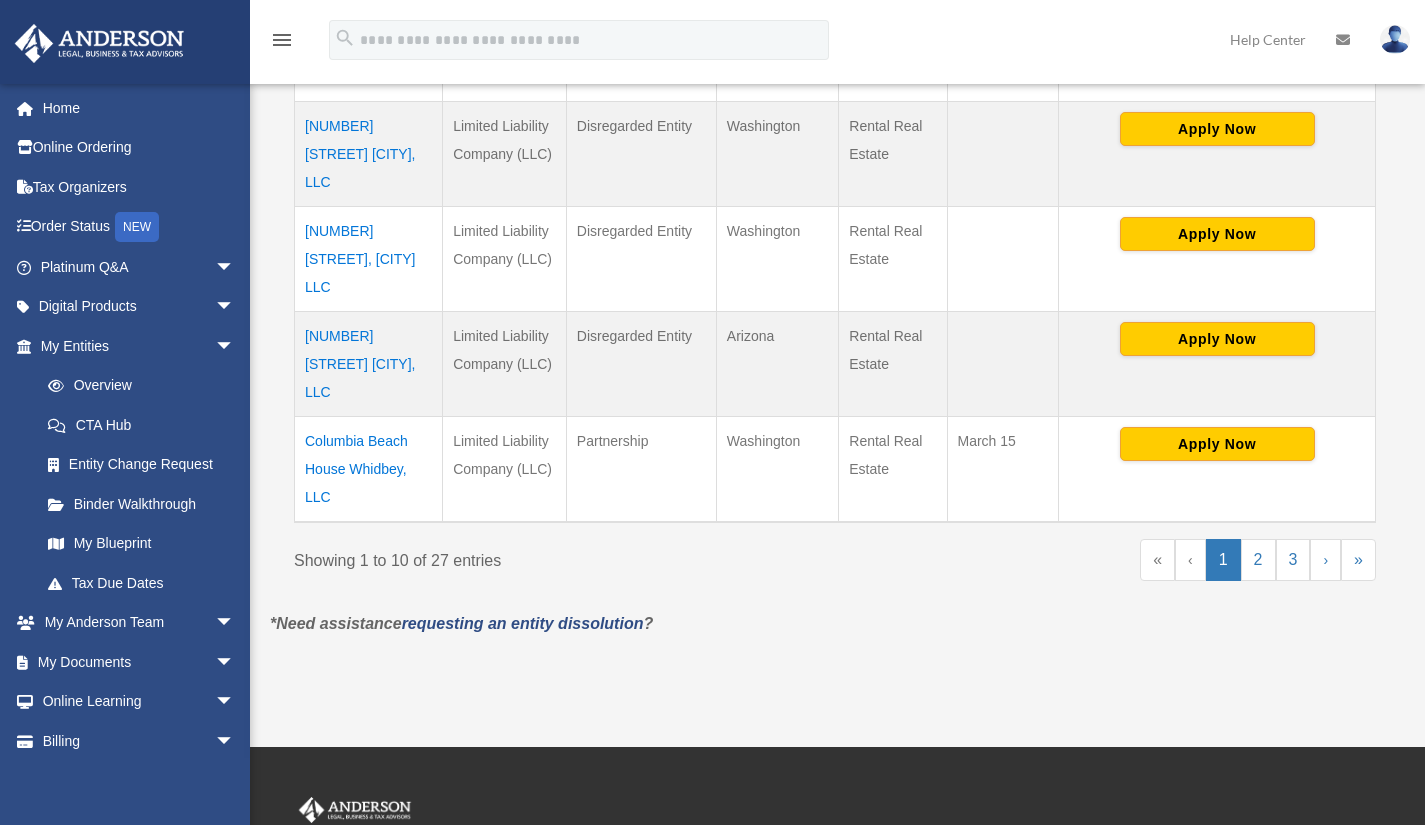 scroll, scrollTop: 1195, scrollLeft: 0, axis: vertical 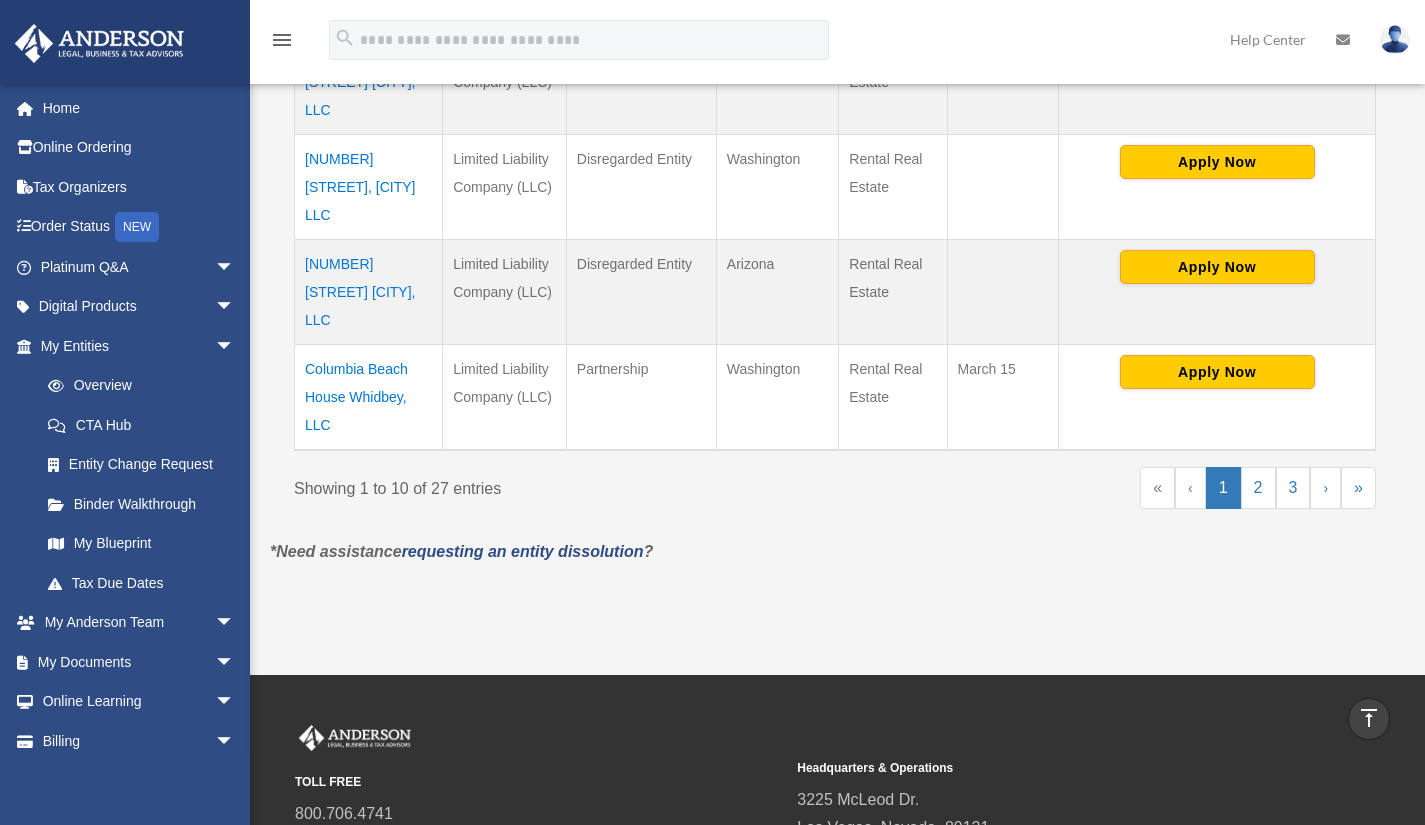 click on "Apply
Now" at bounding box center [1217, 398] 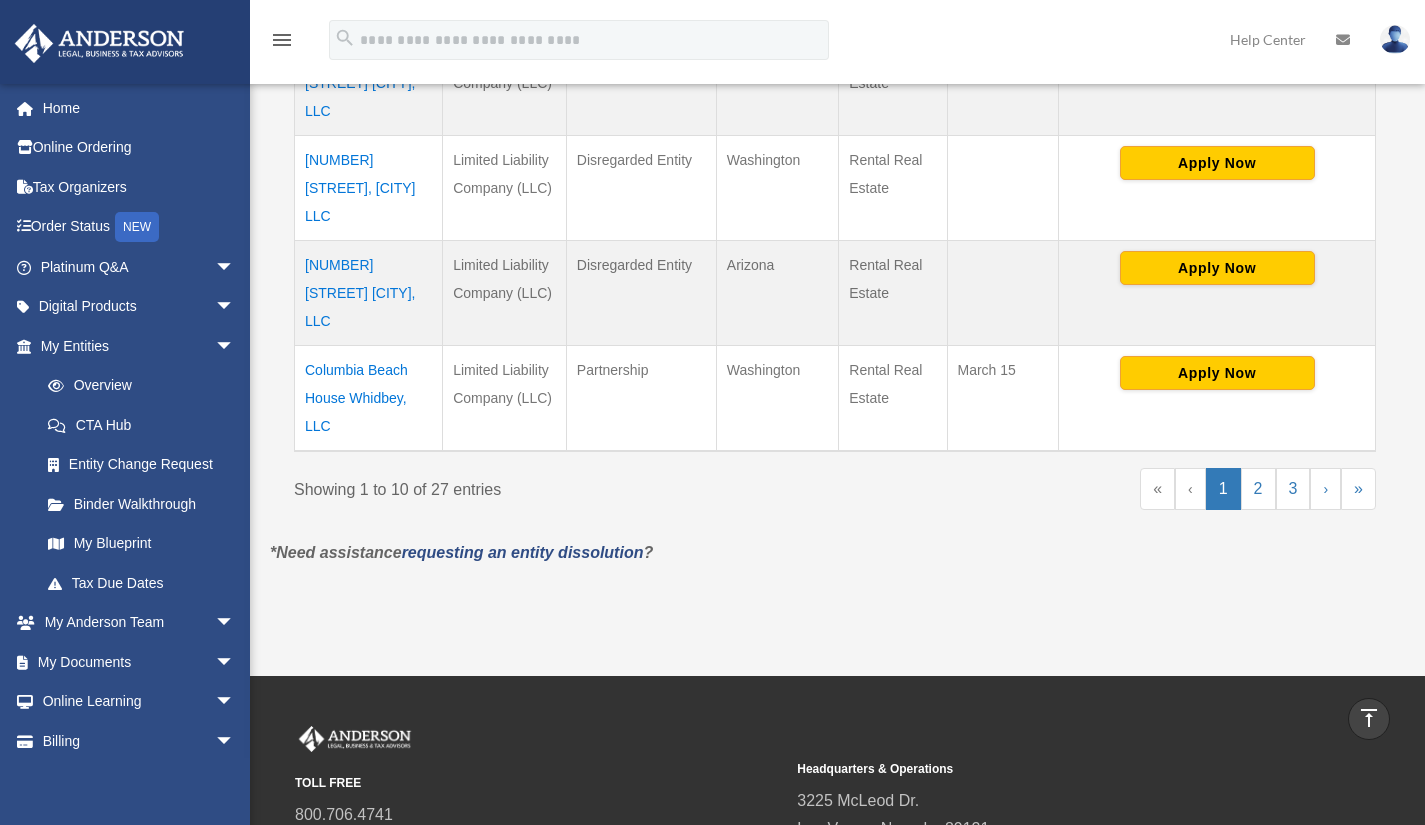 scroll, scrollTop: 1189, scrollLeft: 0, axis: vertical 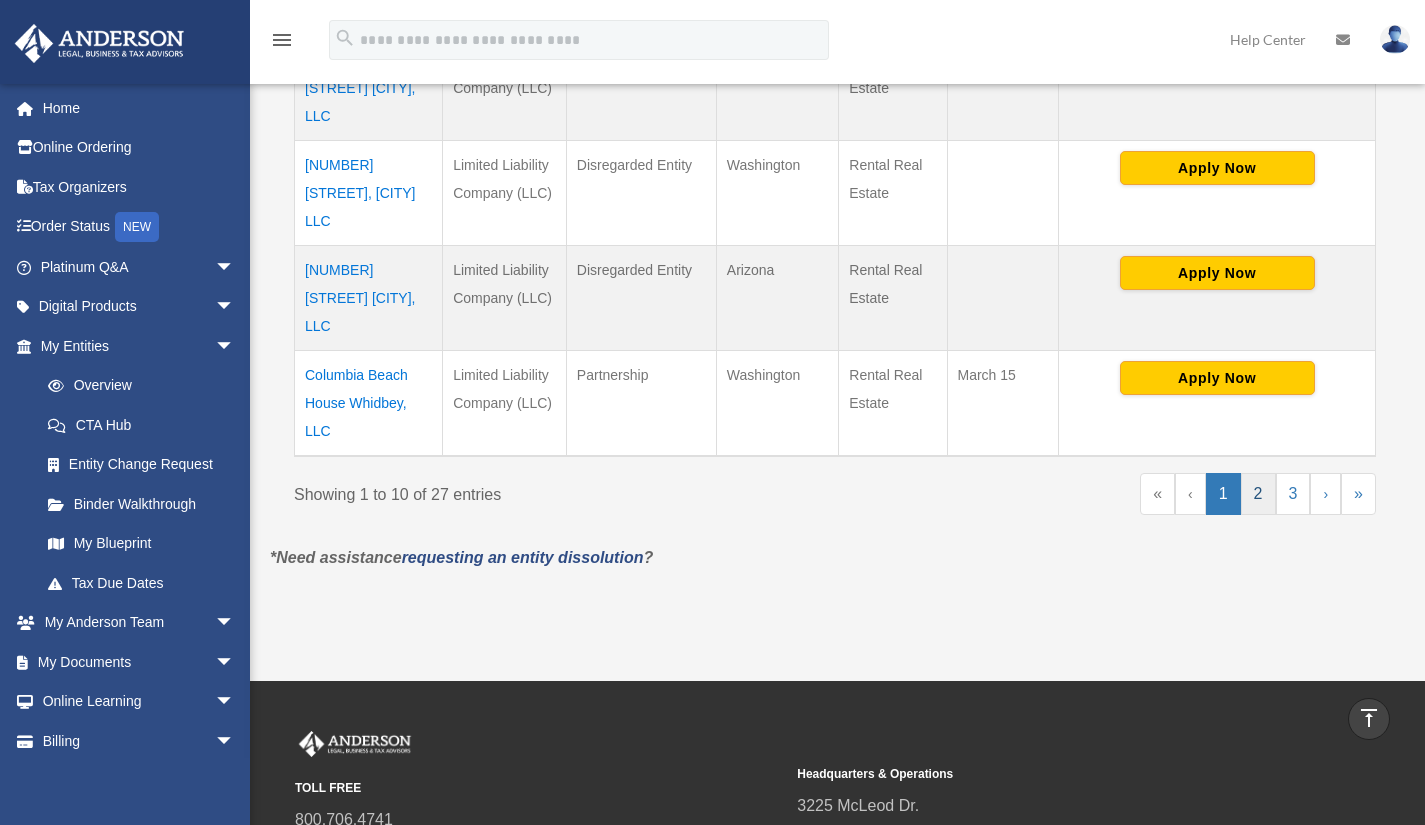 click on "2" at bounding box center (1258, 494) 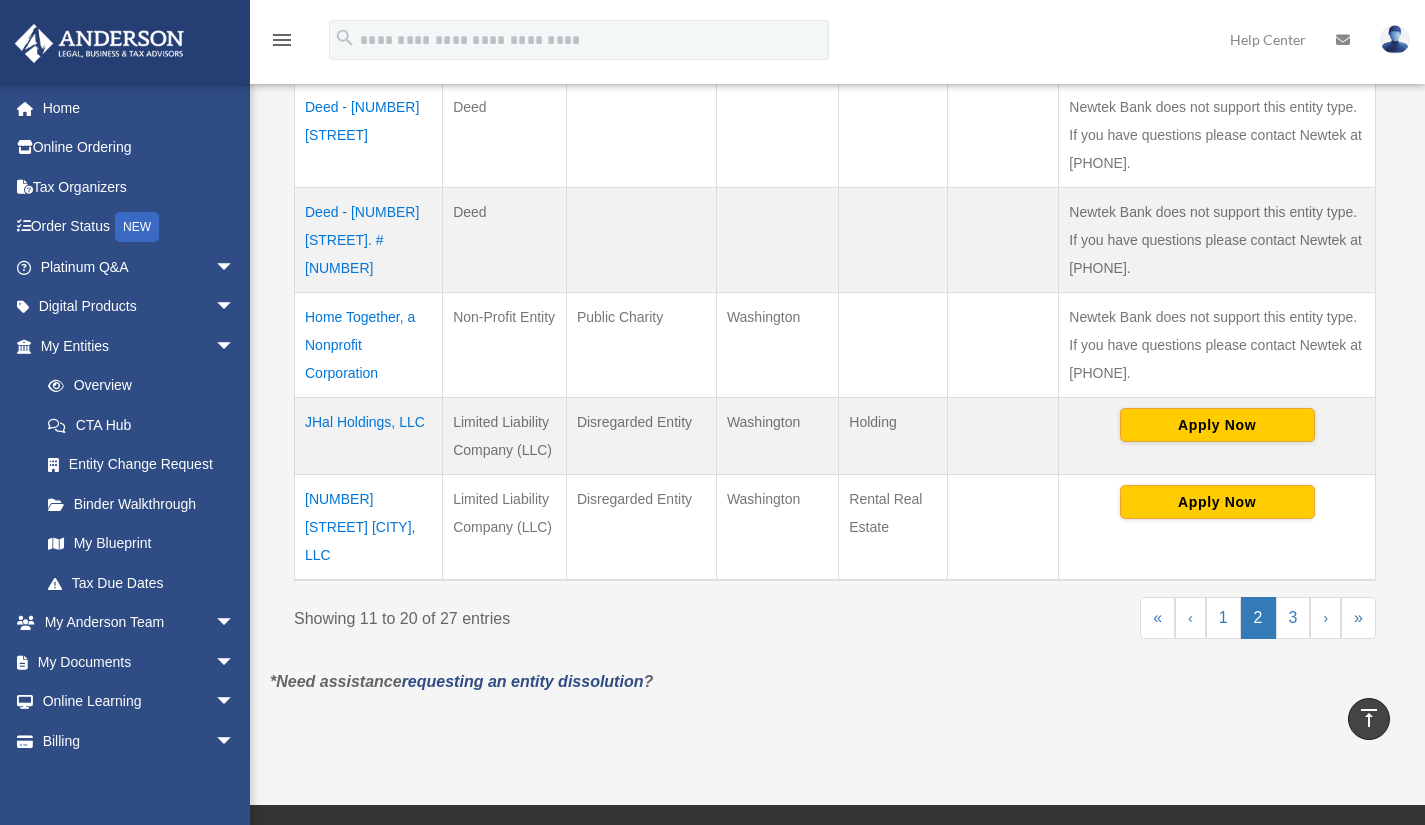 scroll, scrollTop: 1064, scrollLeft: 0, axis: vertical 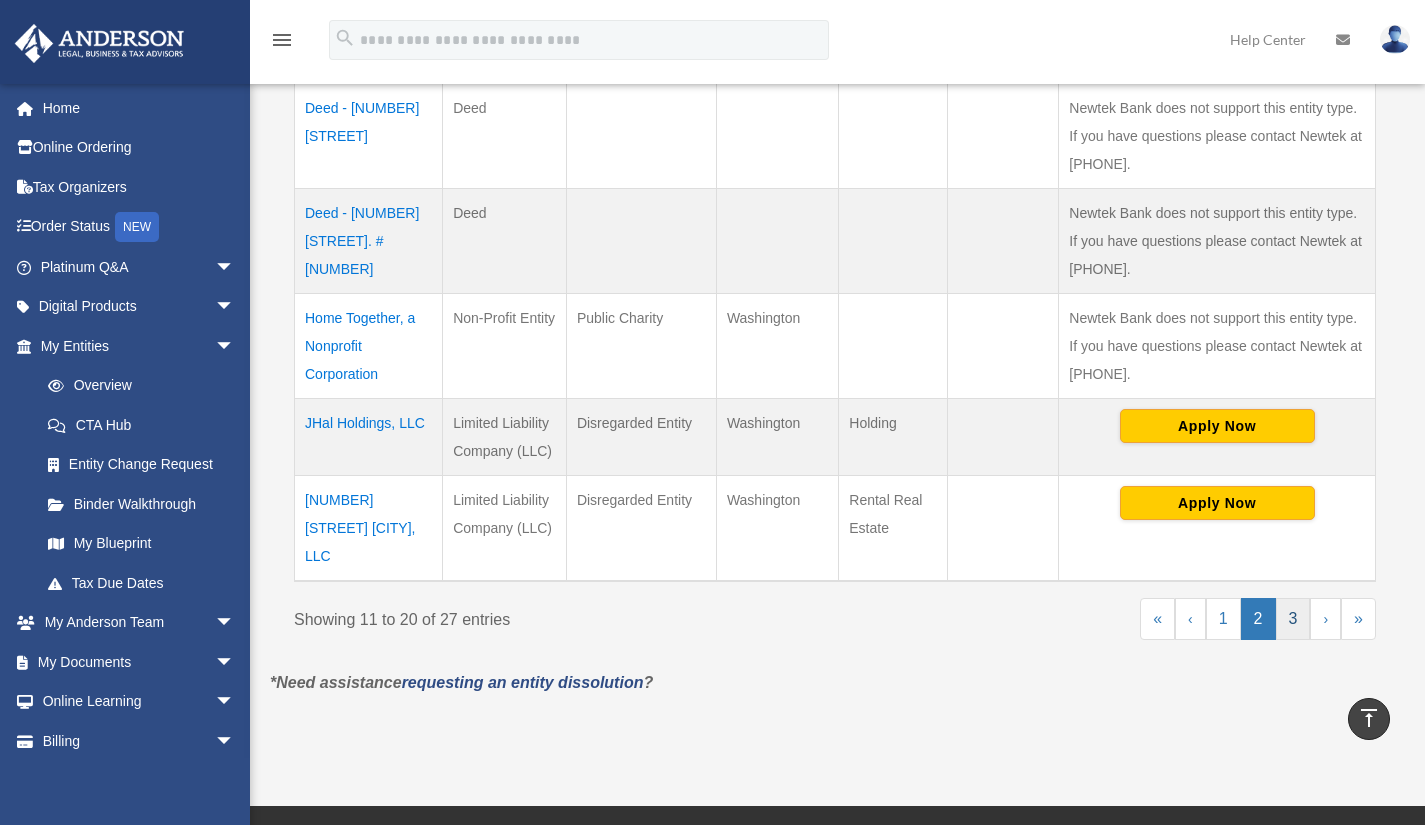 click on "3" at bounding box center (1293, 619) 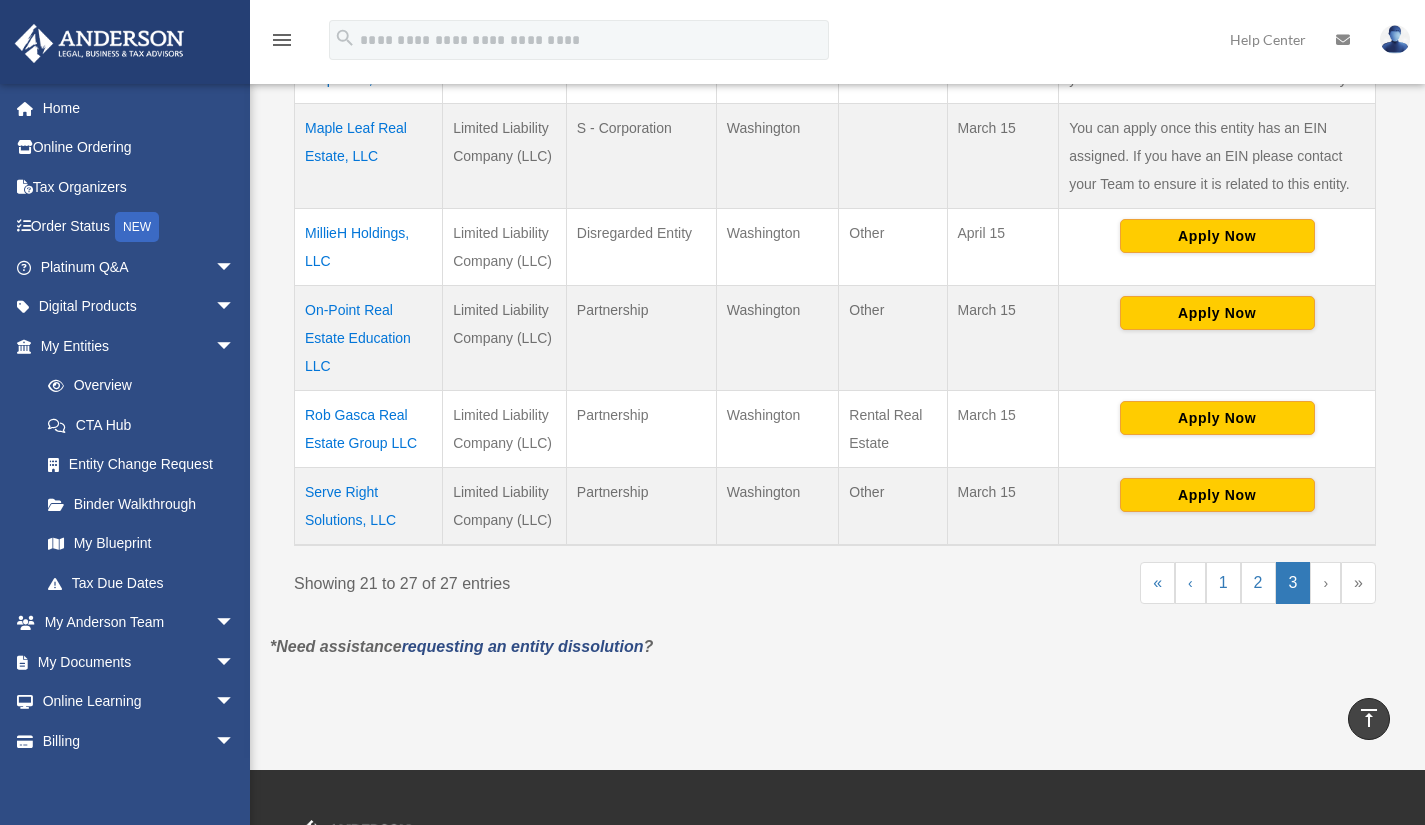 scroll, scrollTop: 727, scrollLeft: 0, axis: vertical 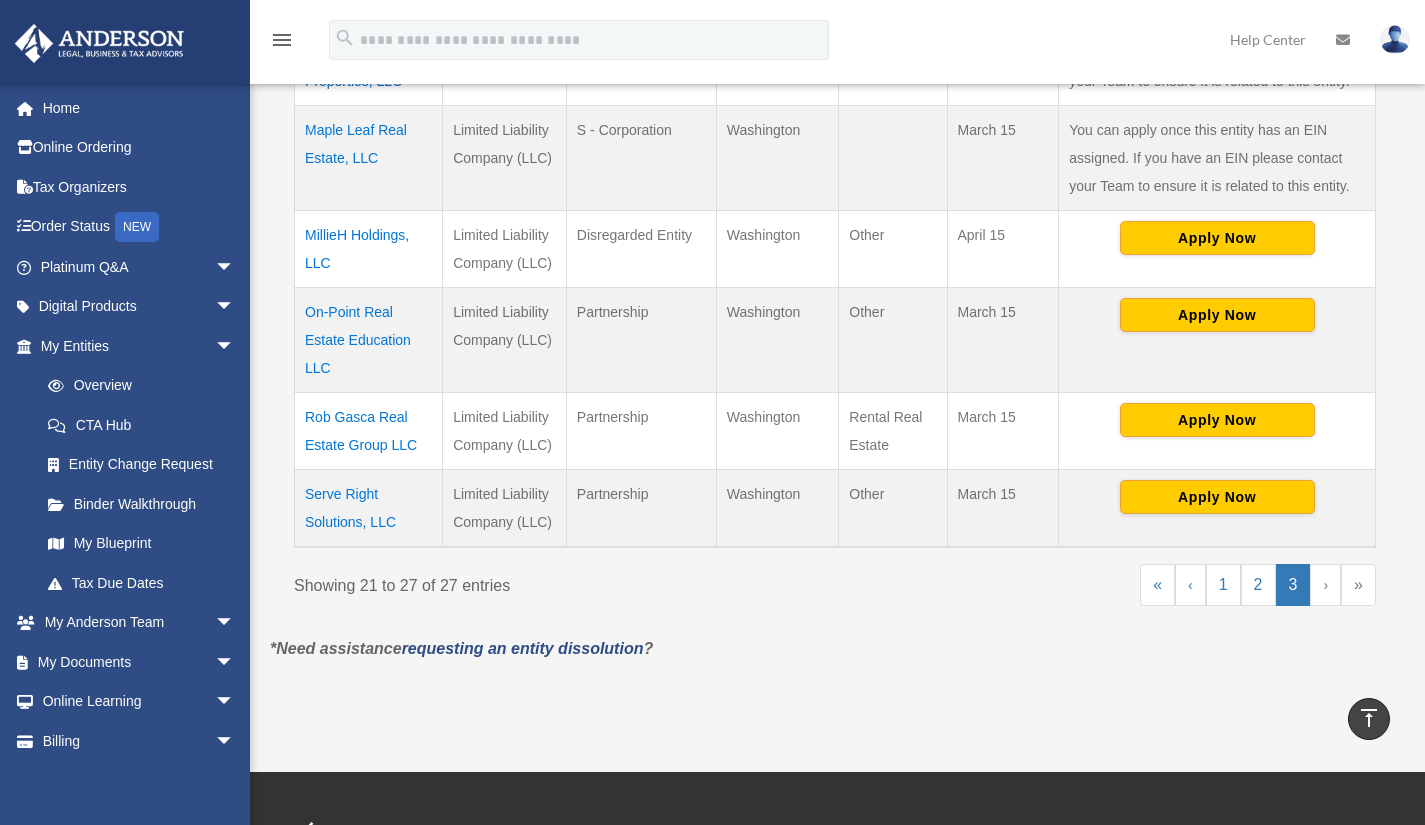 click on "Serve Right Solutions, LLC" at bounding box center (369, 509) 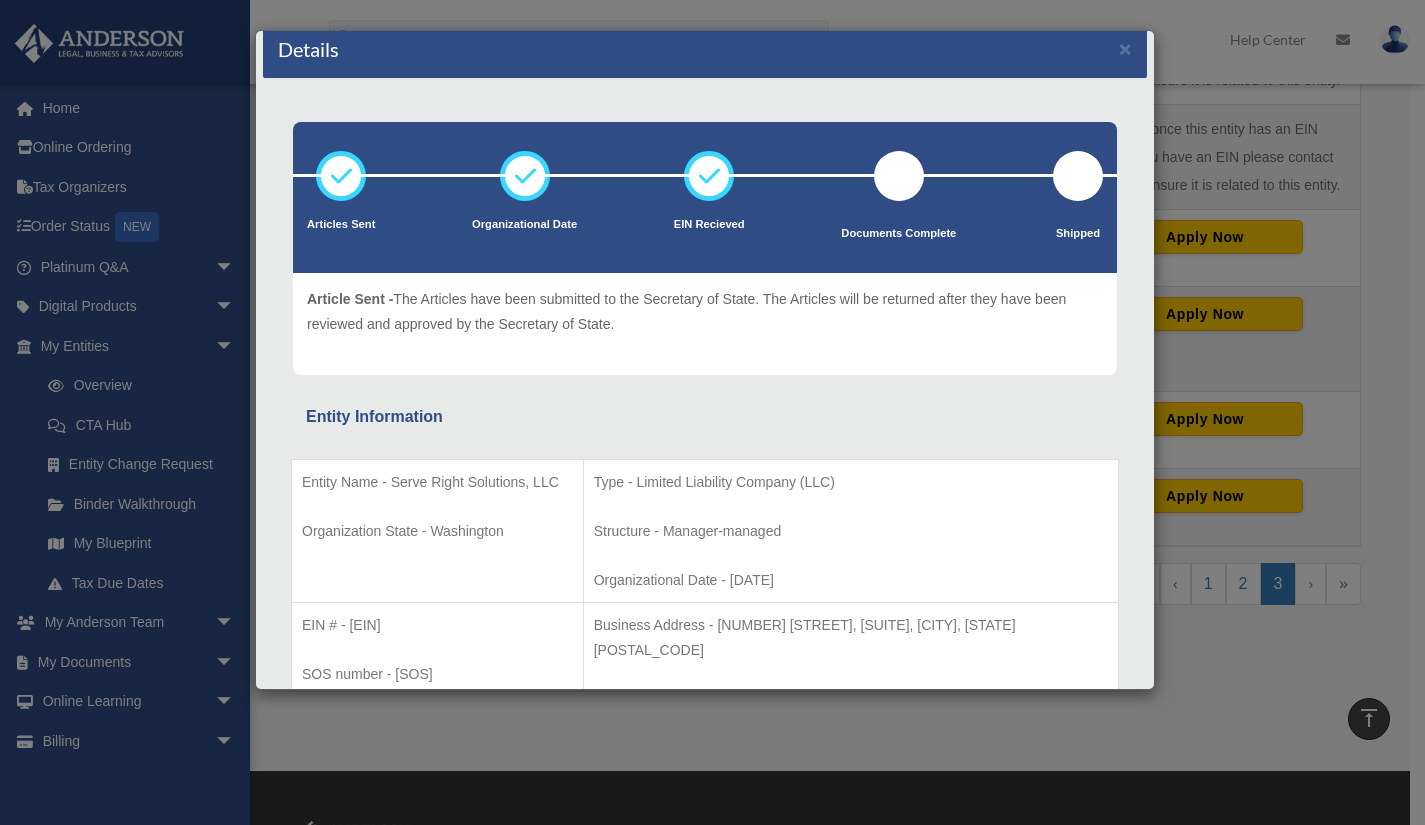 scroll, scrollTop: 0, scrollLeft: 0, axis: both 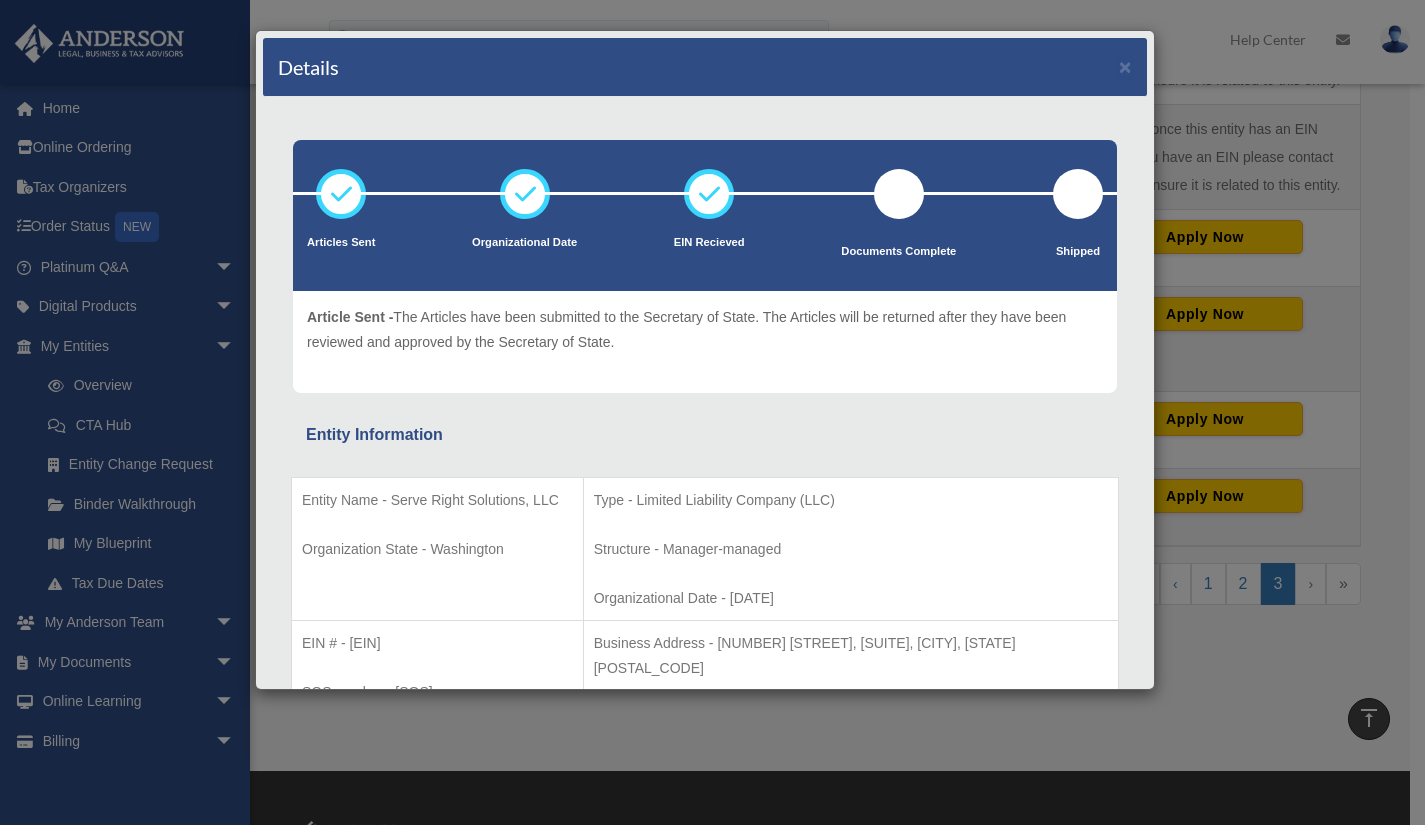 click on "Details
×
Articles Sent
Organizational Date" at bounding box center [712, 412] 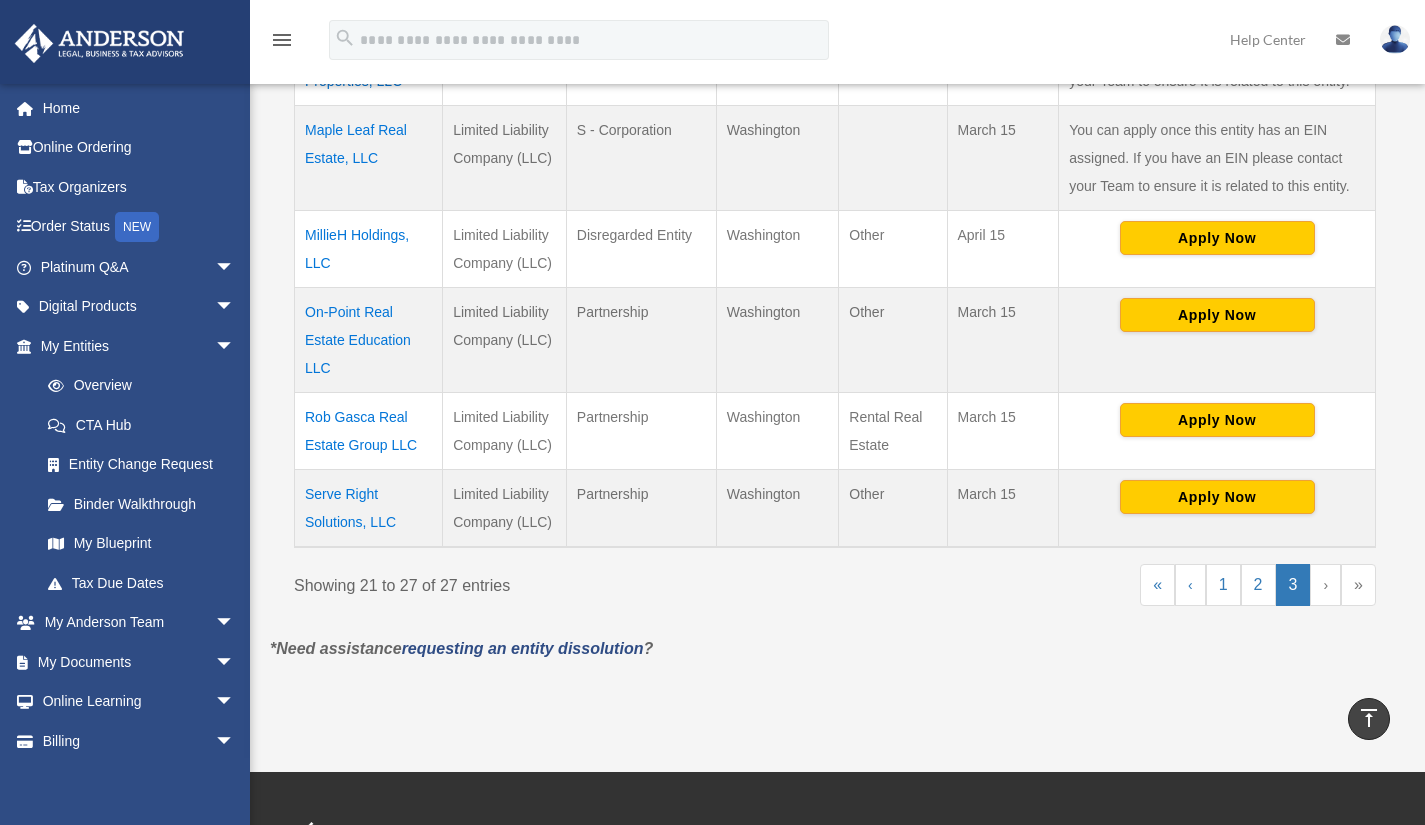 click on "arrow_drop_down" at bounding box center [235, 662] 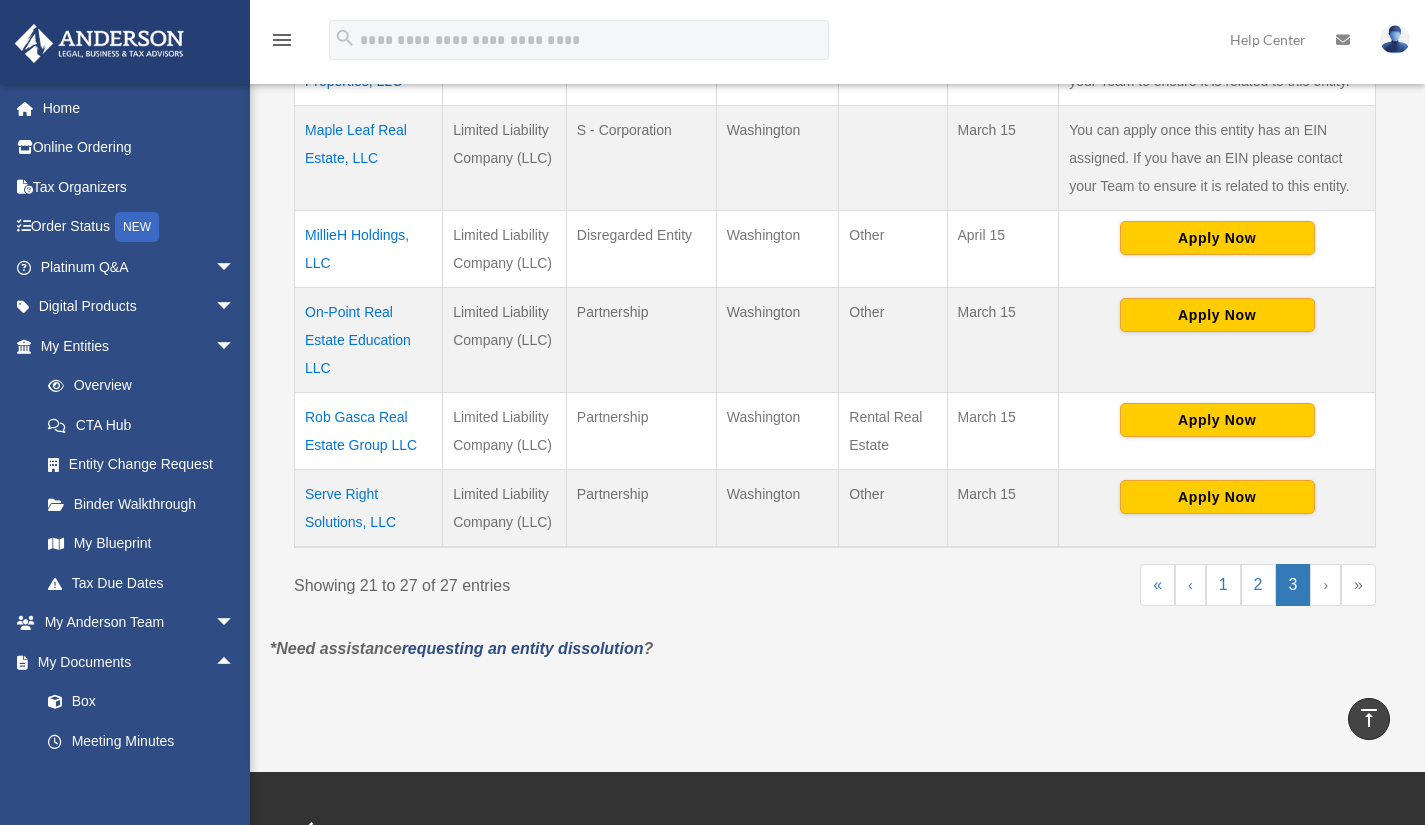 click on "Box" at bounding box center (146, 702) 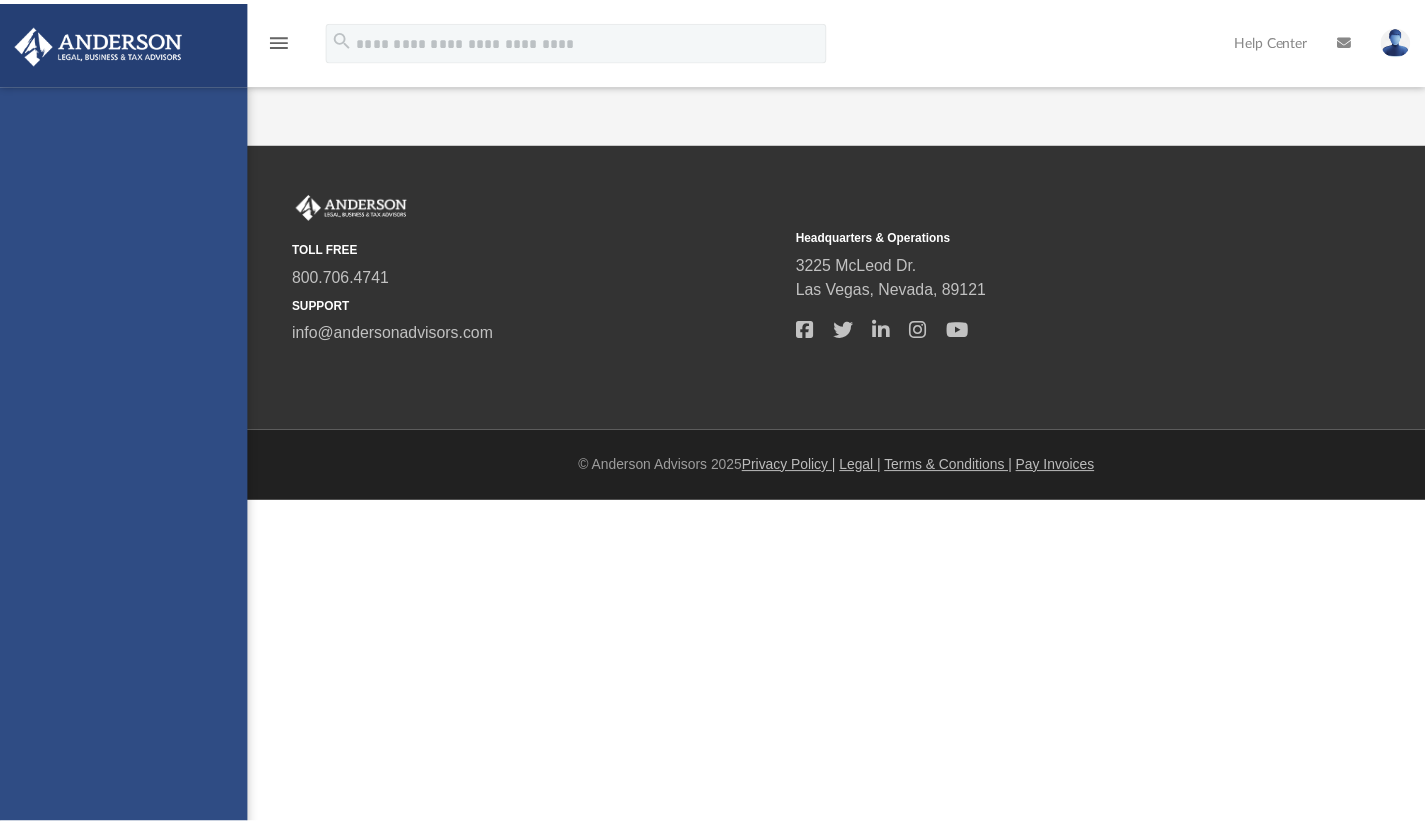 scroll, scrollTop: 0, scrollLeft: 0, axis: both 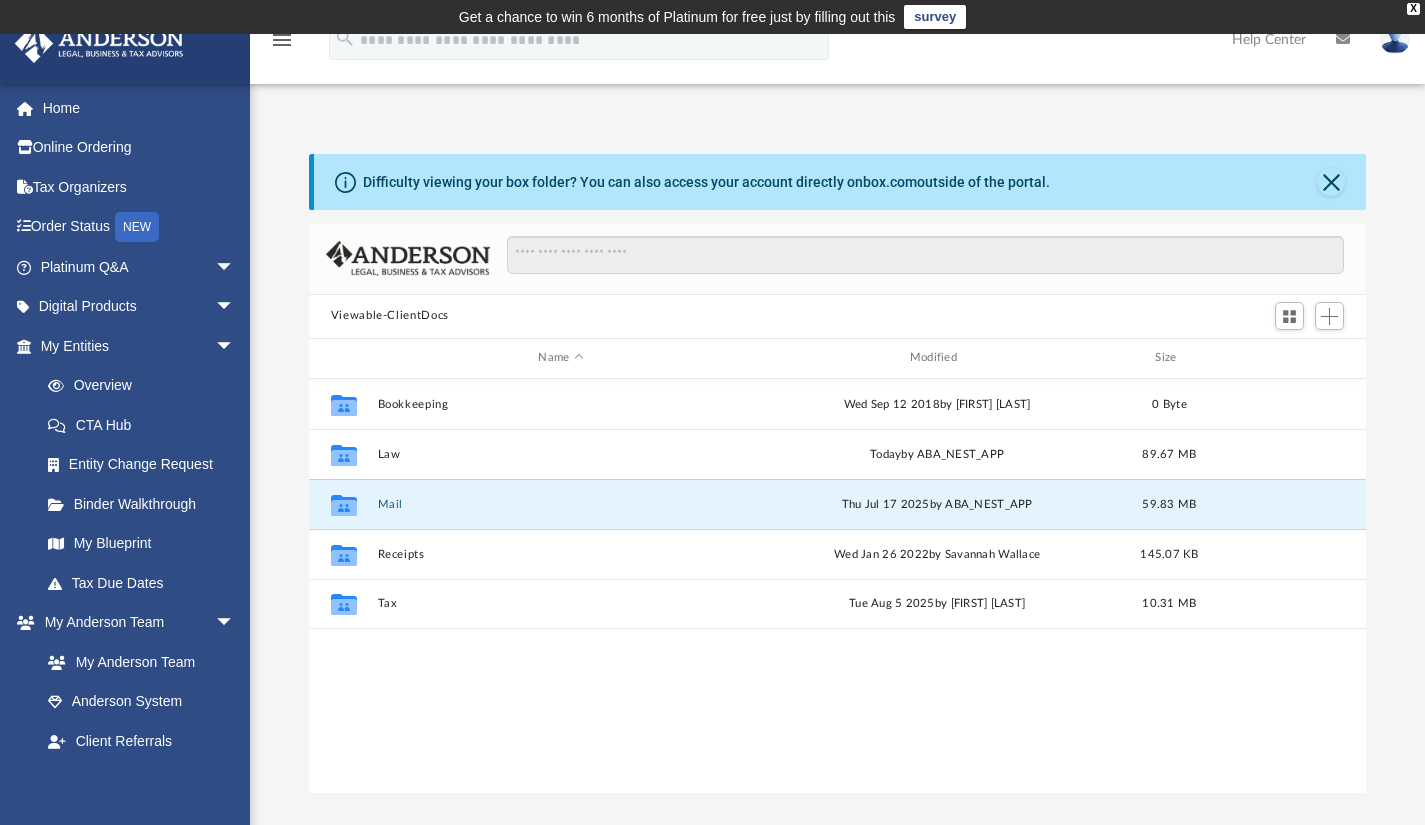 click on "Mail" at bounding box center (560, 503) 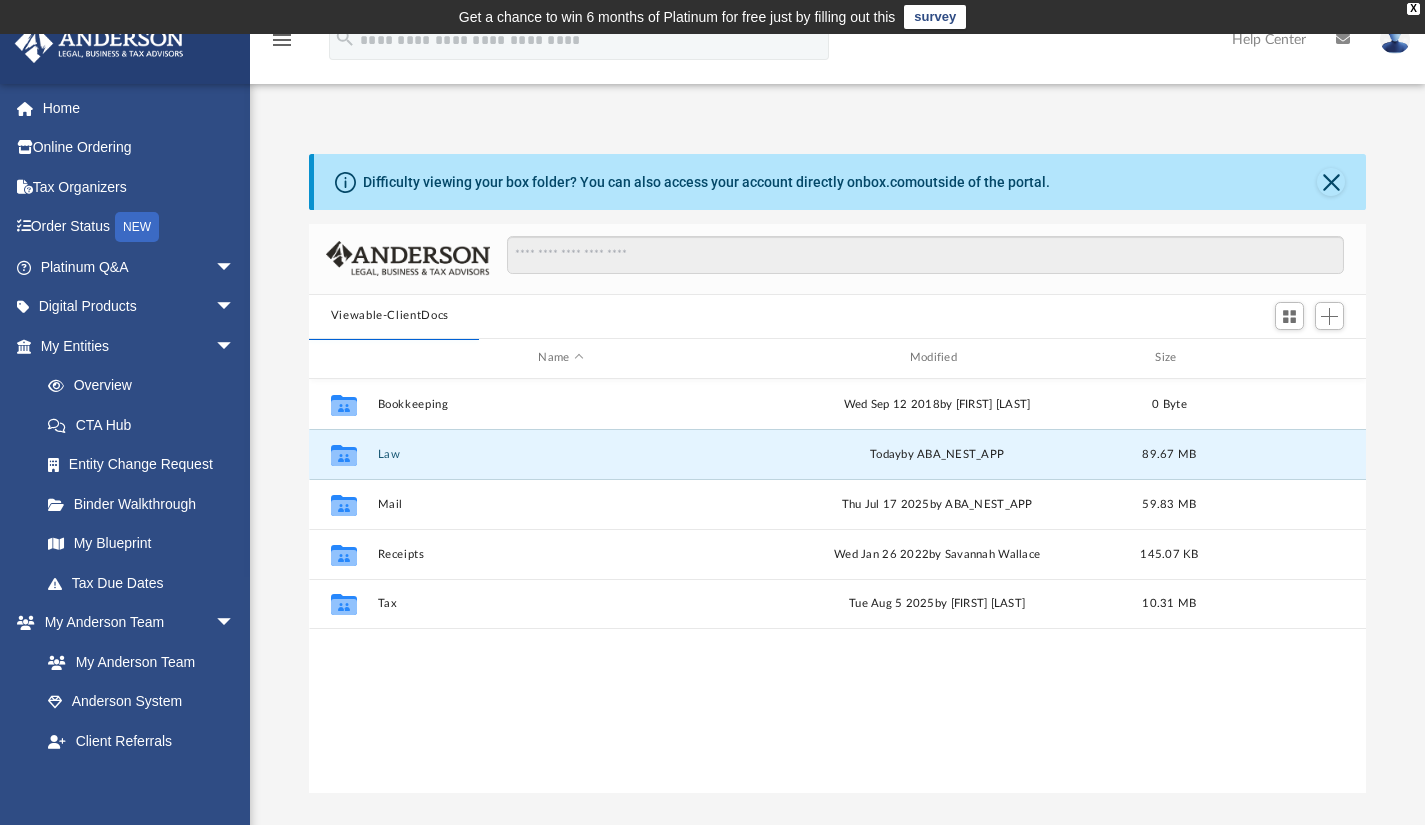 click on "Law" at bounding box center (560, 453) 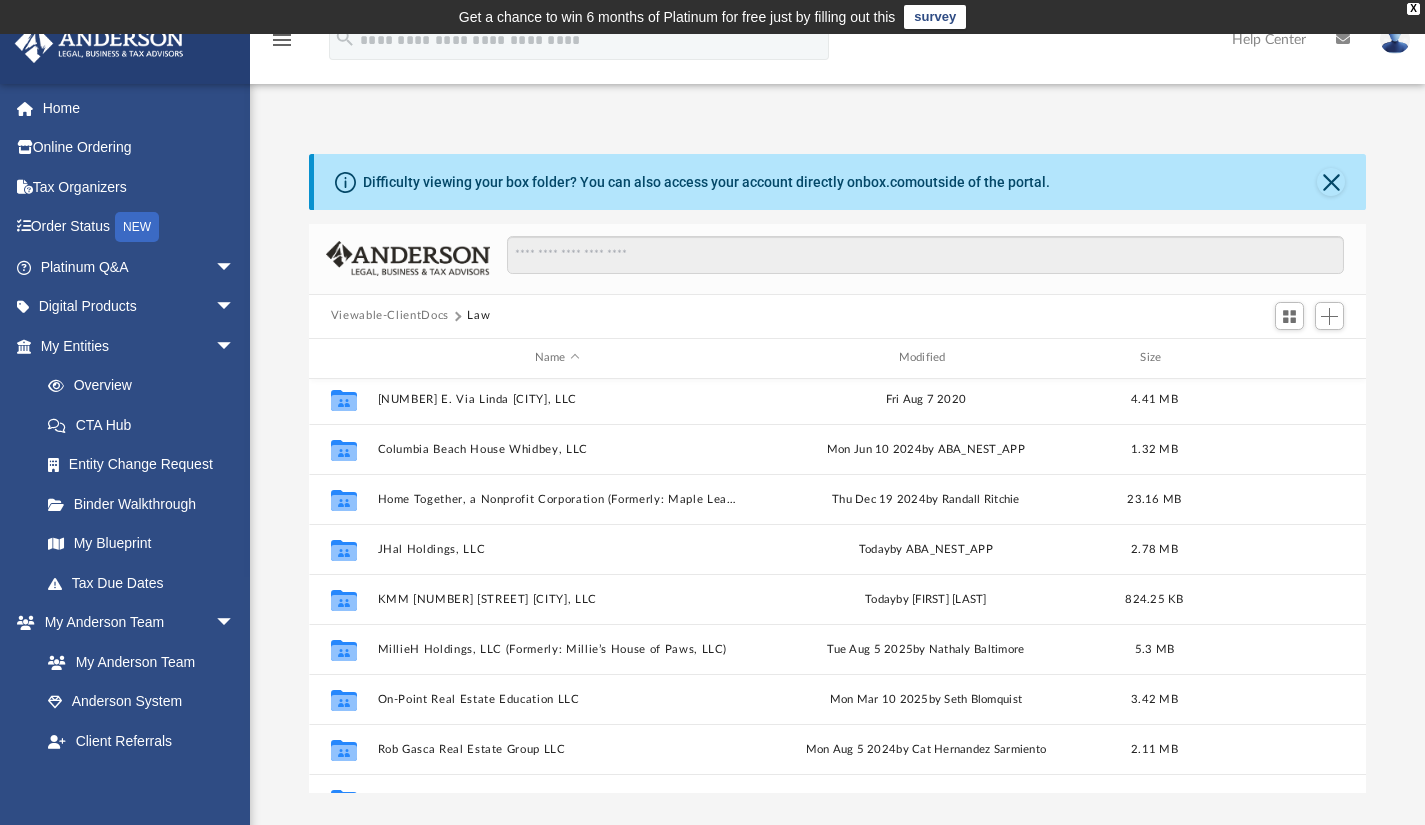 scroll, scrollTop: 559, scrollLeft: 0, axis: vertical 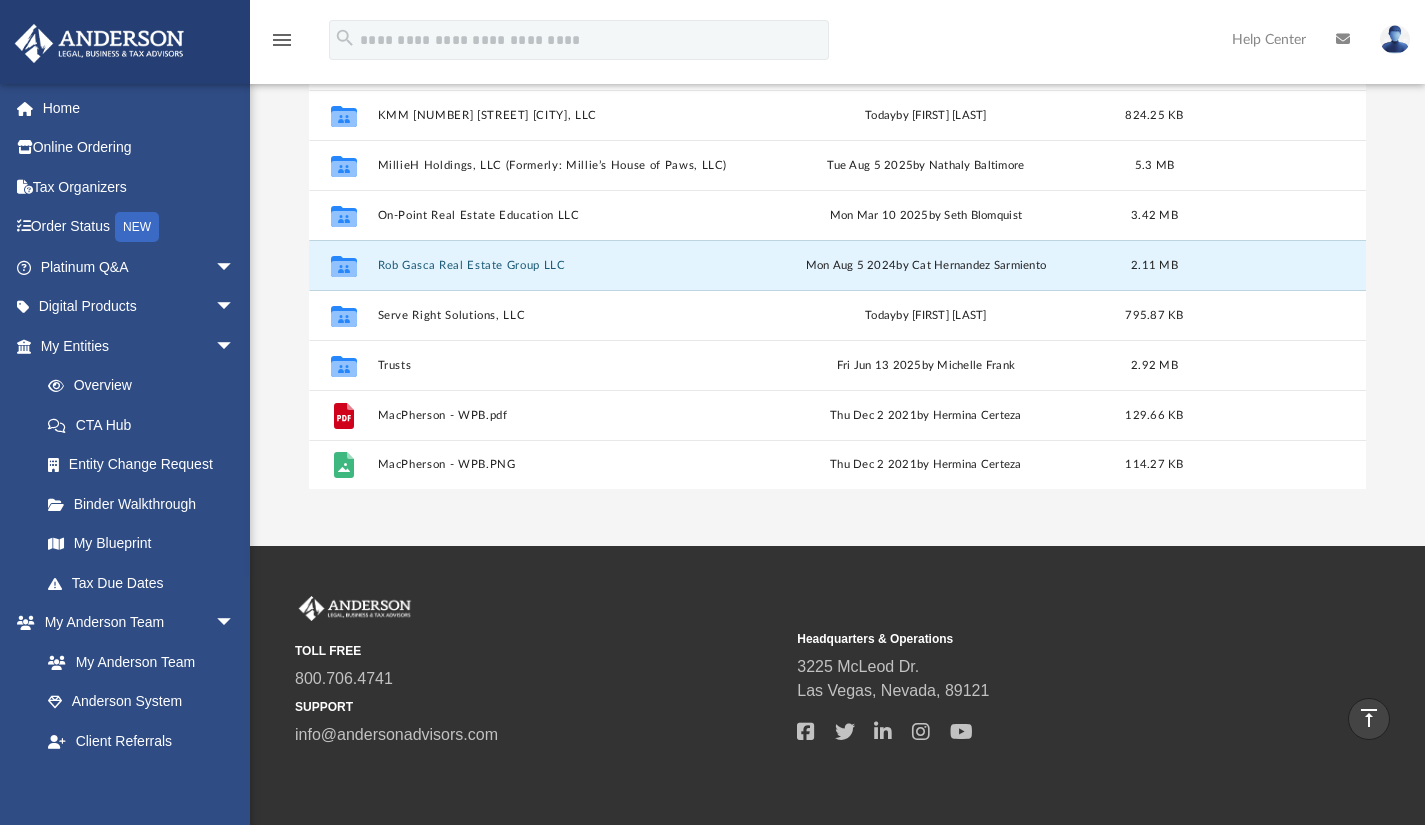 click on "Rob Gasca Real Estate Group LLC" at bounding box center (557, 264) 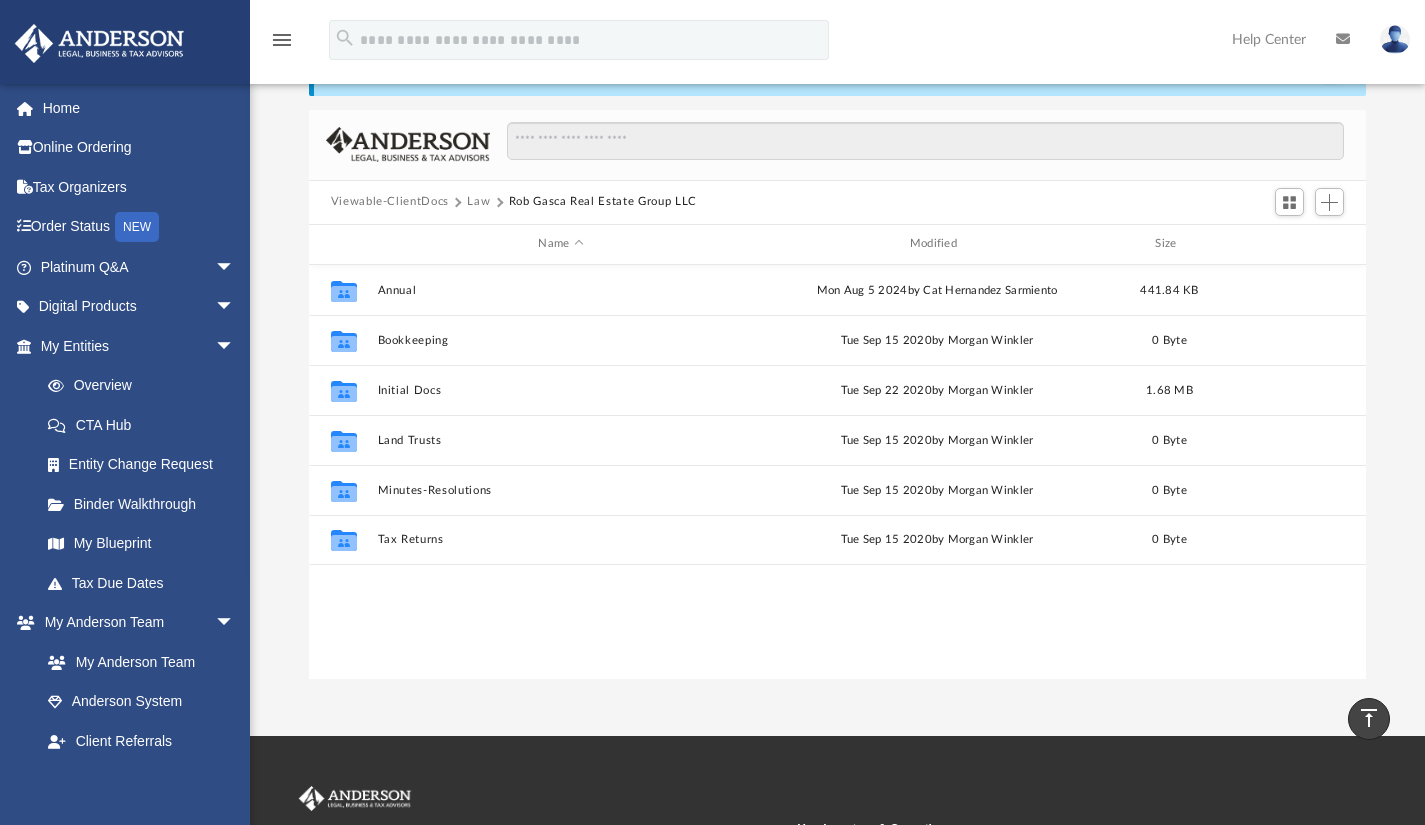 scroll, scrollTop: 112, scrollLeft: 0, axis: vertical 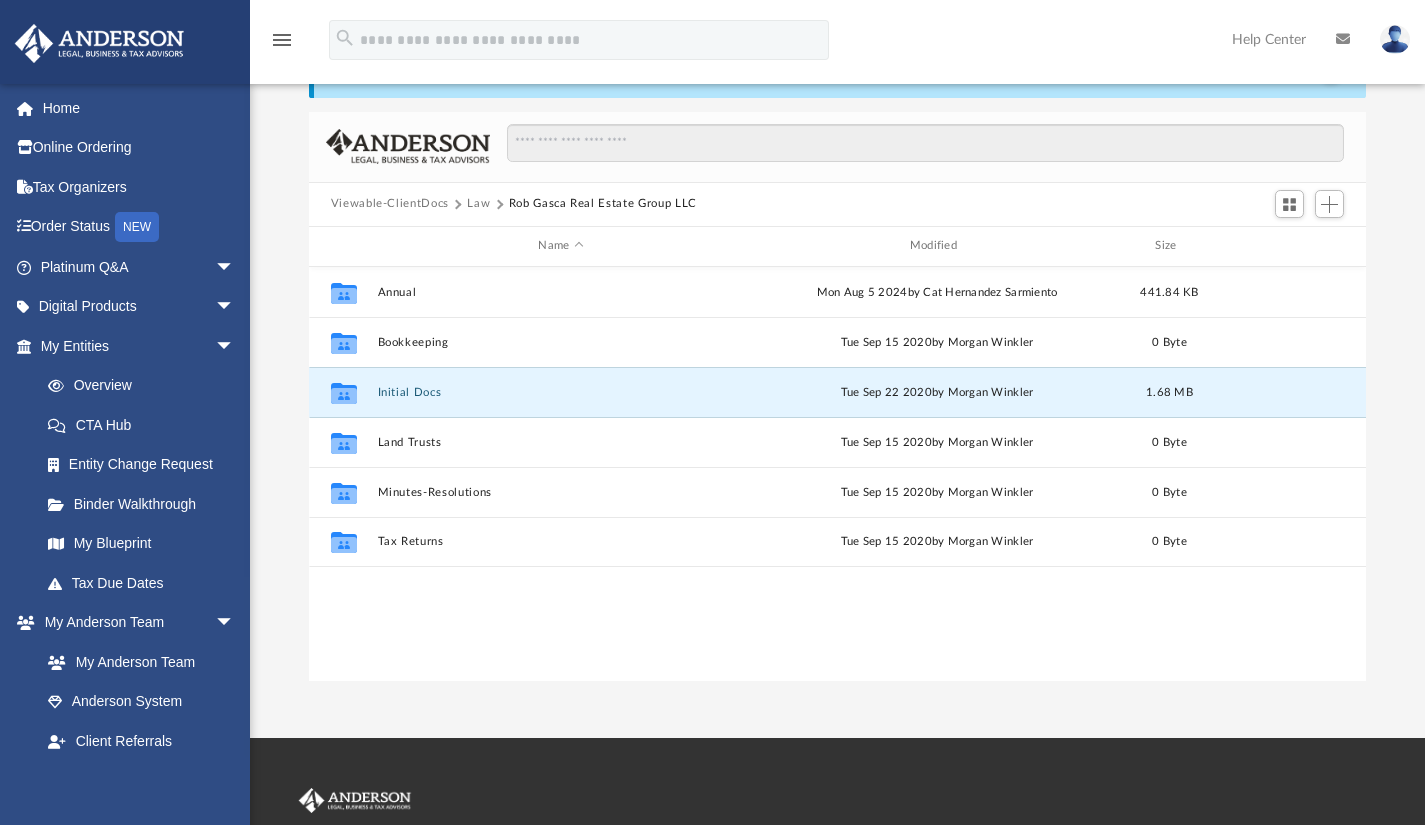 click on "Initial Docs" at bounding box center [560, 391] 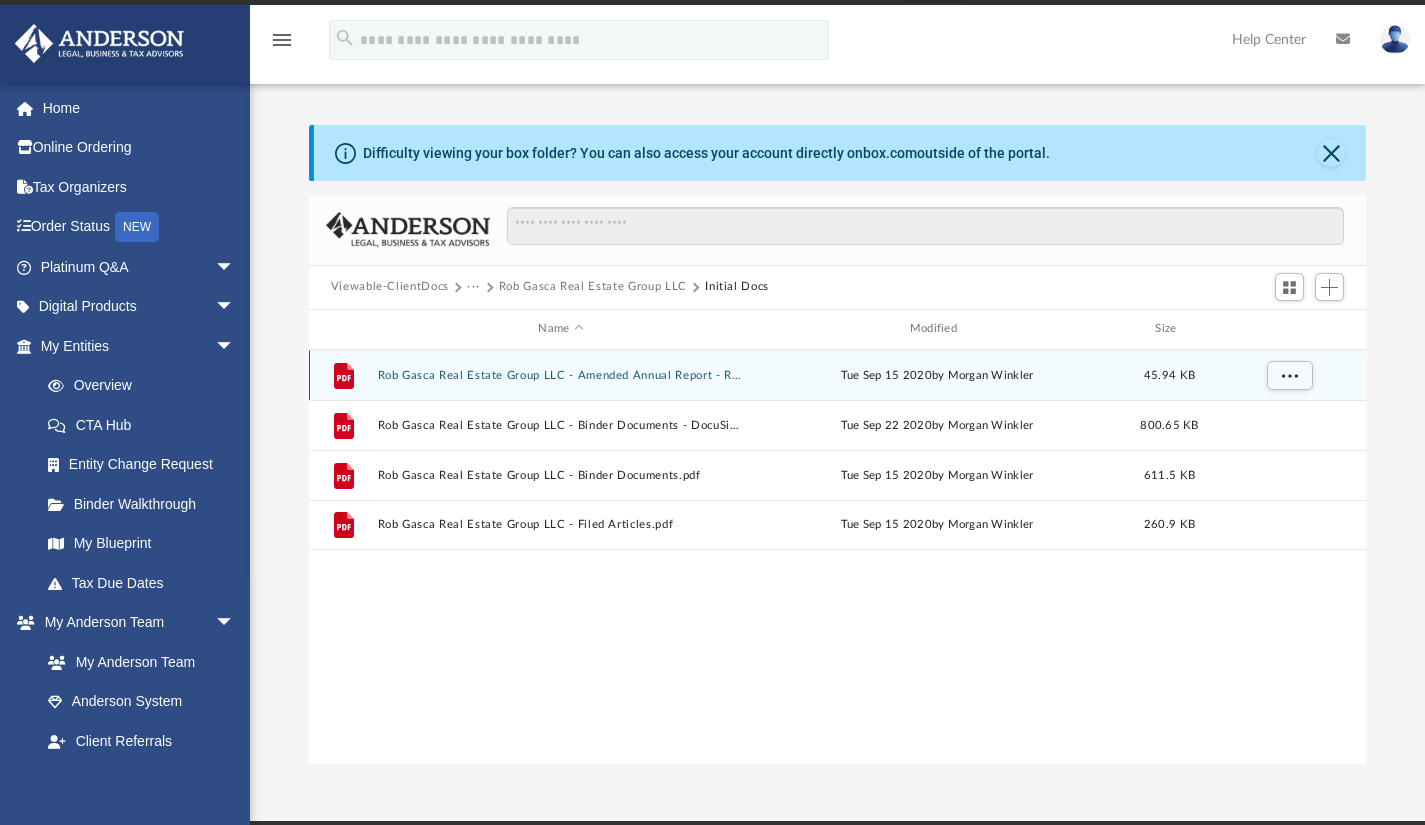 scroll, scrollTop: 0, scrollLeft: 0, axis: both 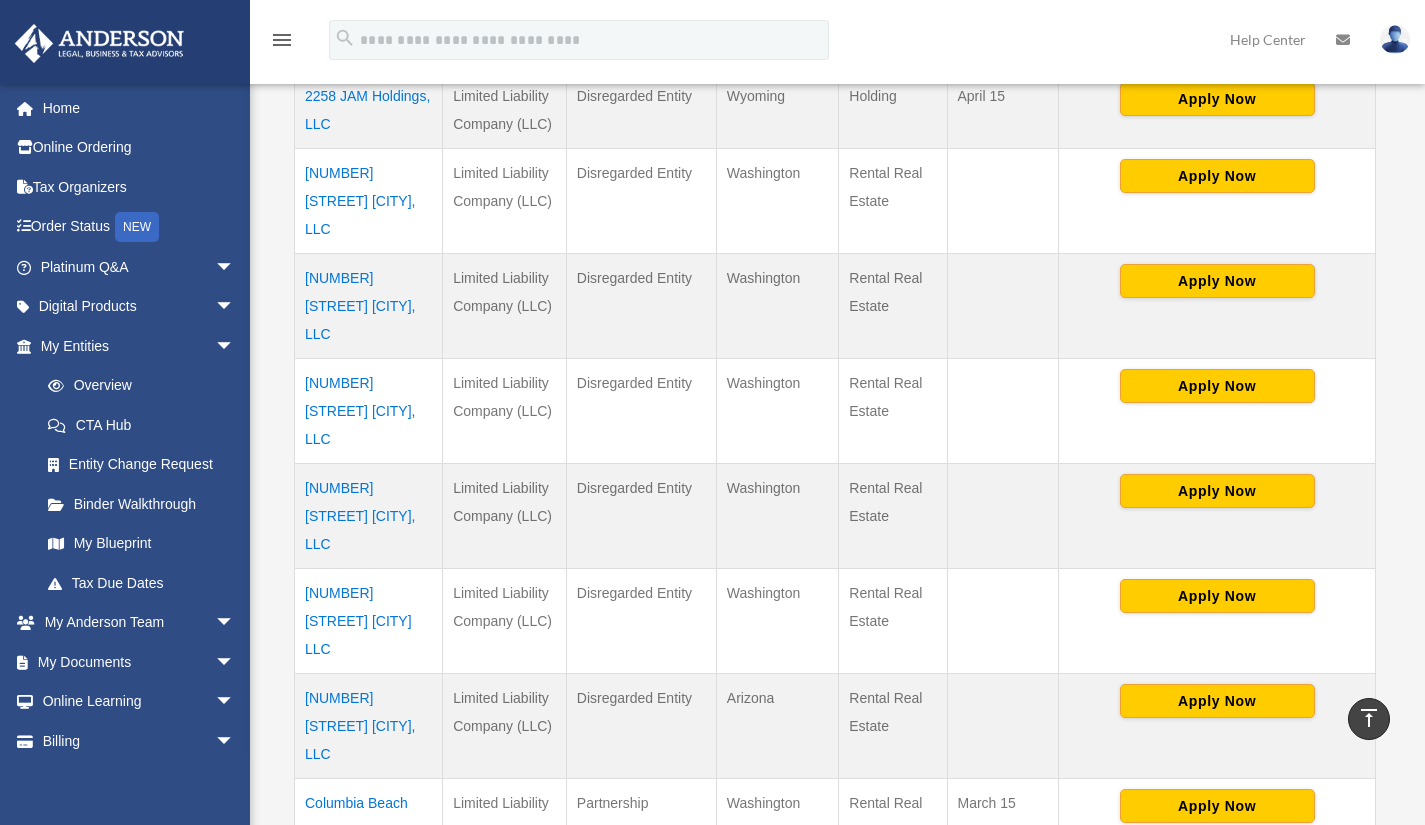 click on "3" at bounding box center (1293, 922) 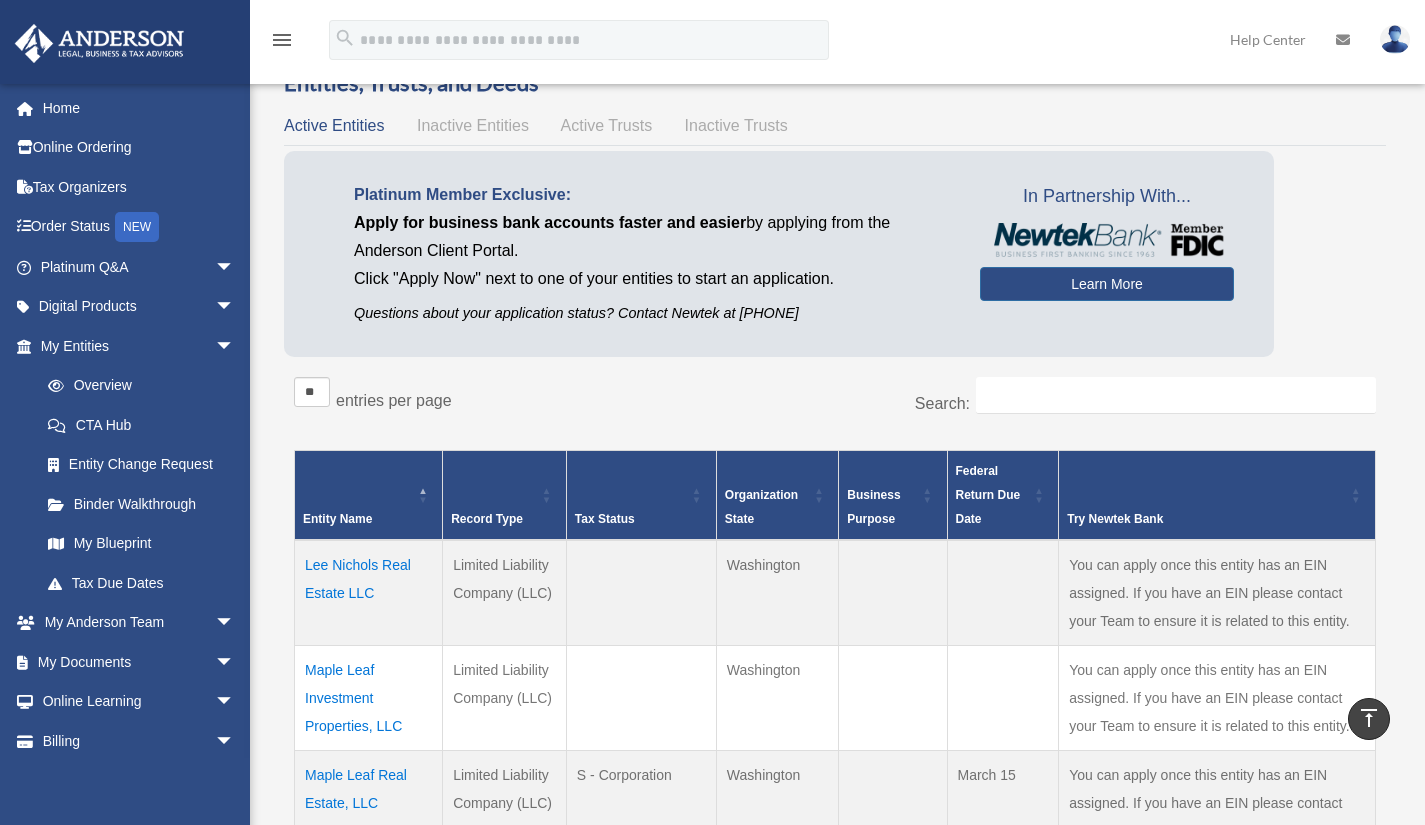 scroll, scrollTop: 0, scrollLeft: 0, axis: both 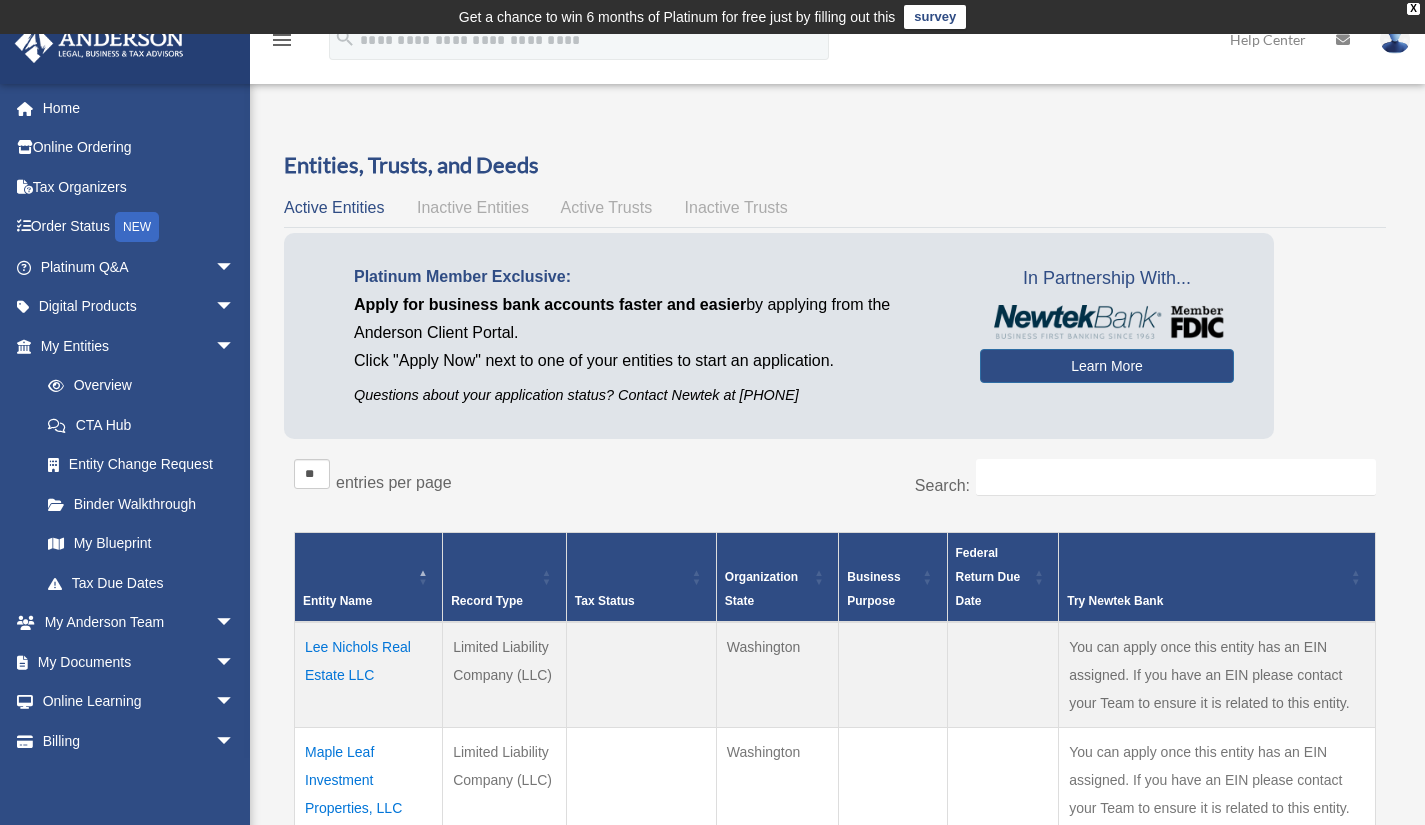 click on "arrow_drop_down" at bounding box center [235, 662] 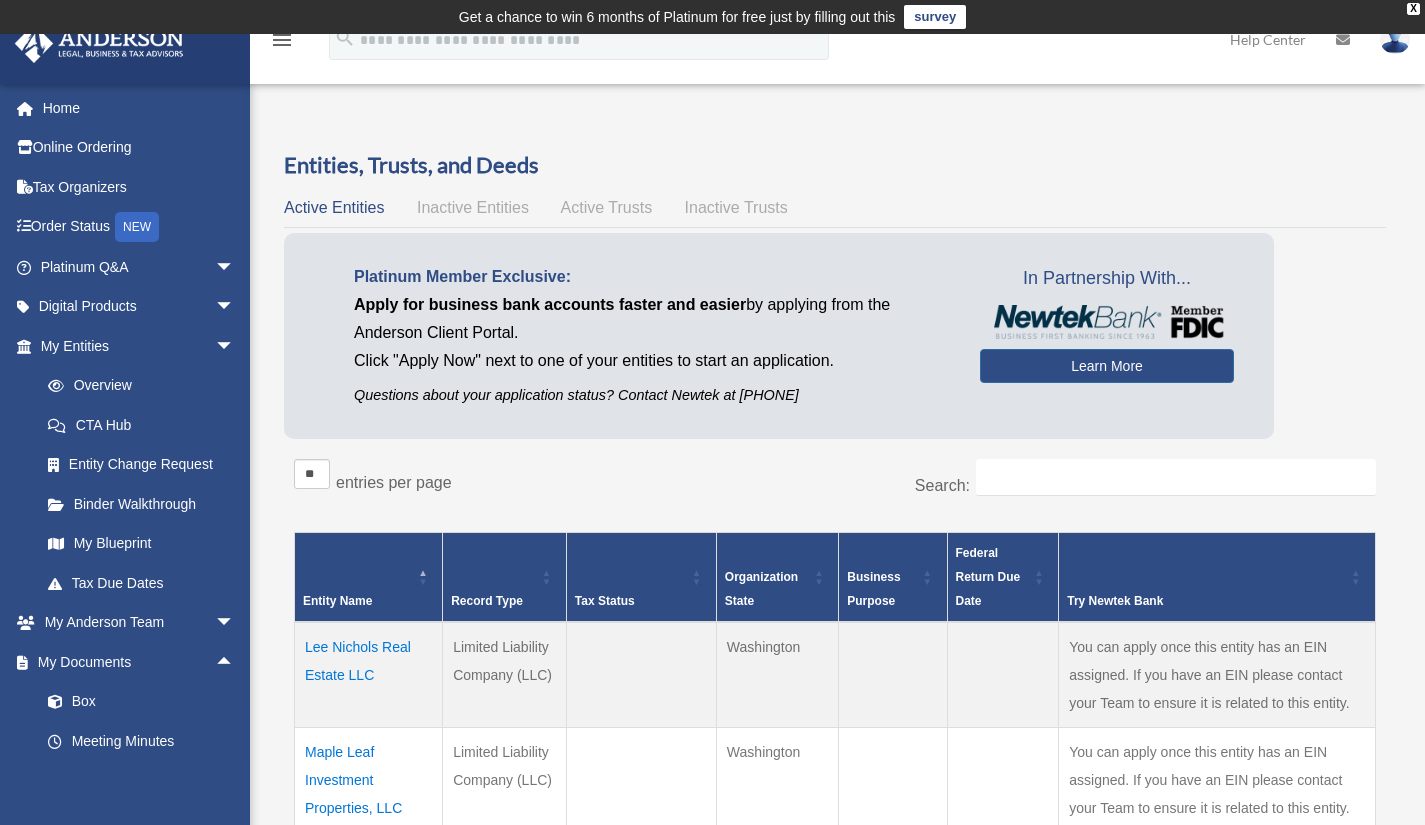 click on "Box" at bounding box center [146, 702] 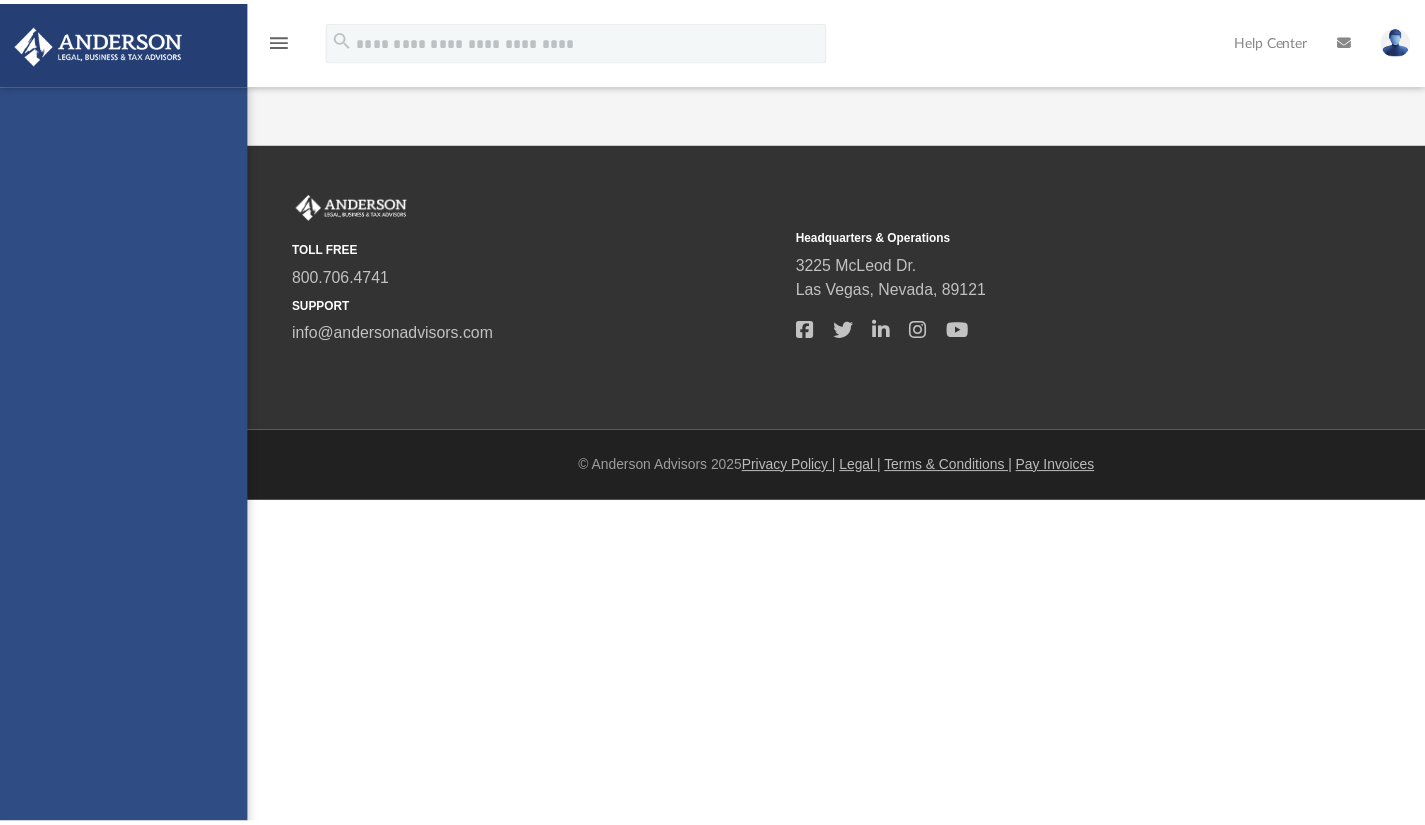 scroll, scrollTop: 0, scrollLeft: 0, axis: both 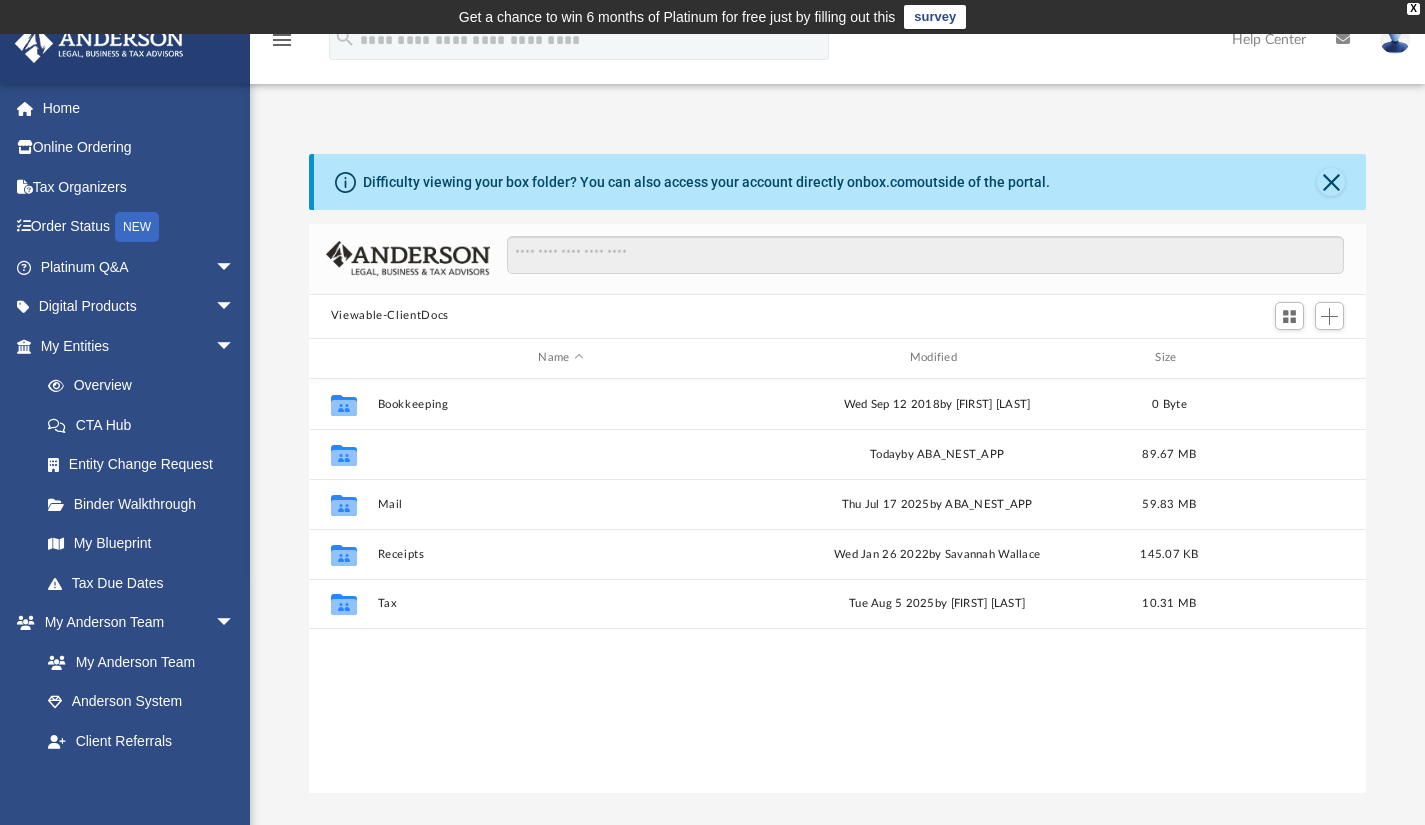 click on "Law" at bounding box center (560, 453) 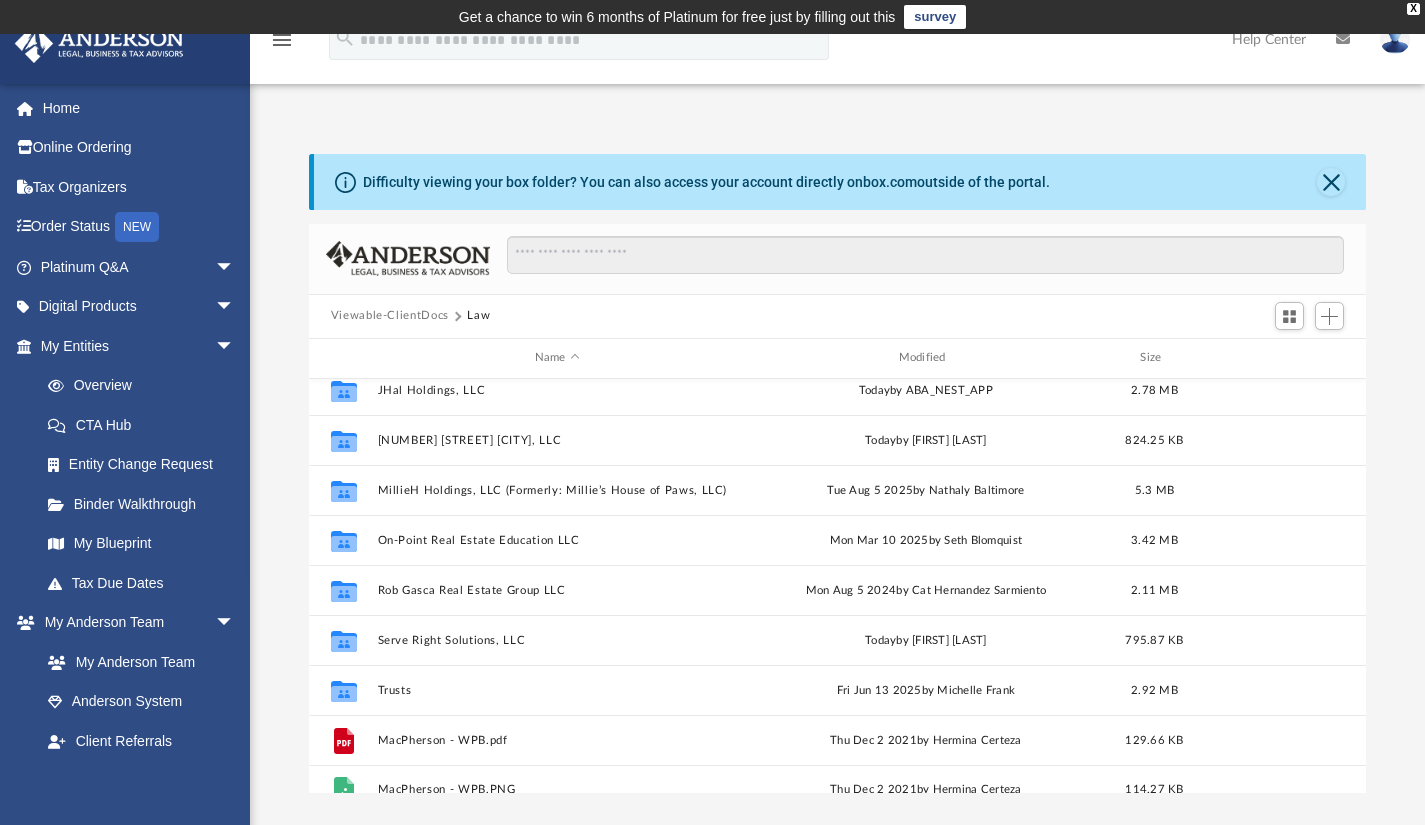 scroll, scrollTop: 715, scrollLeft: 0, axis: vertical 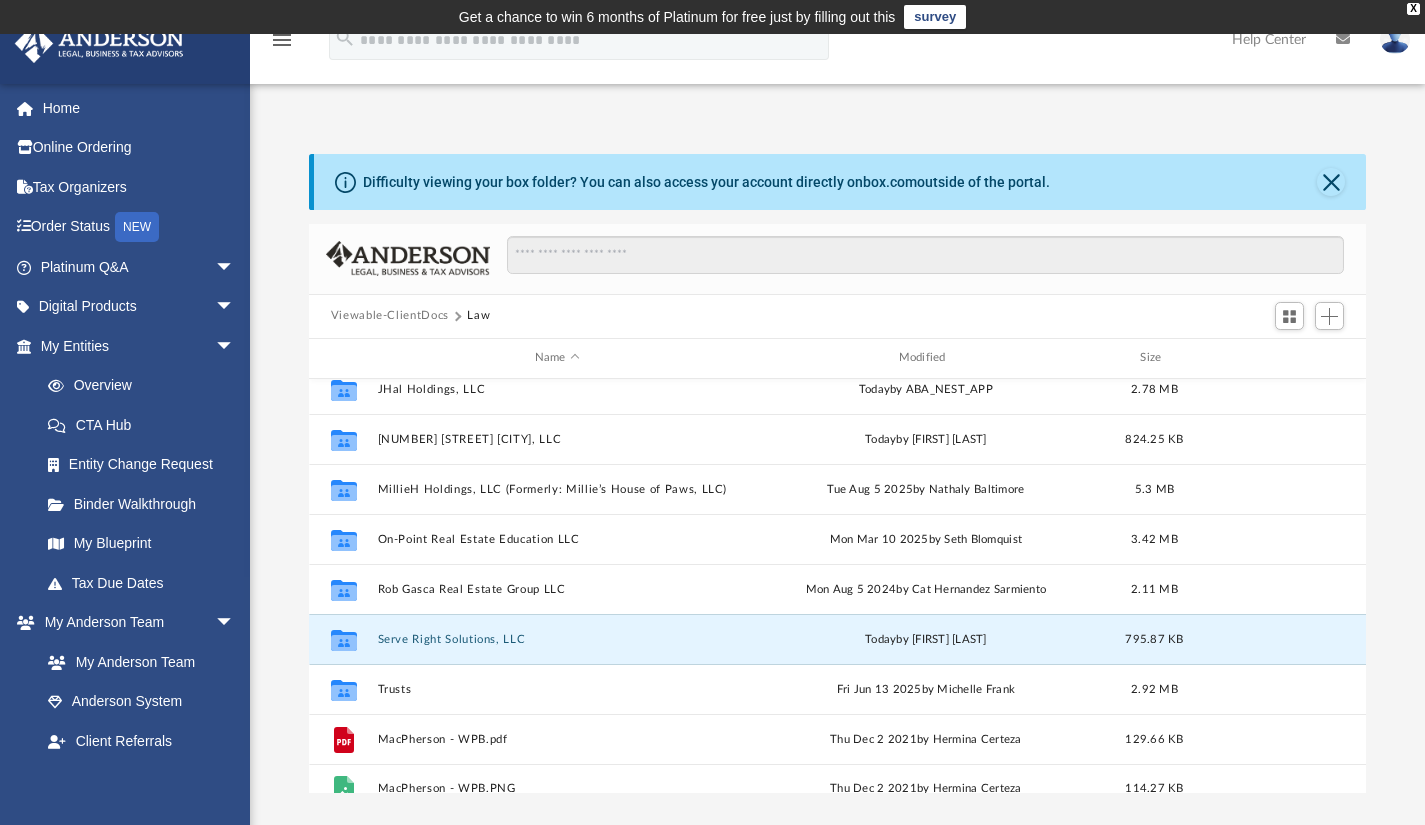 click on "Serve Right Solutions, LLC" at bounding box center [557, 638] 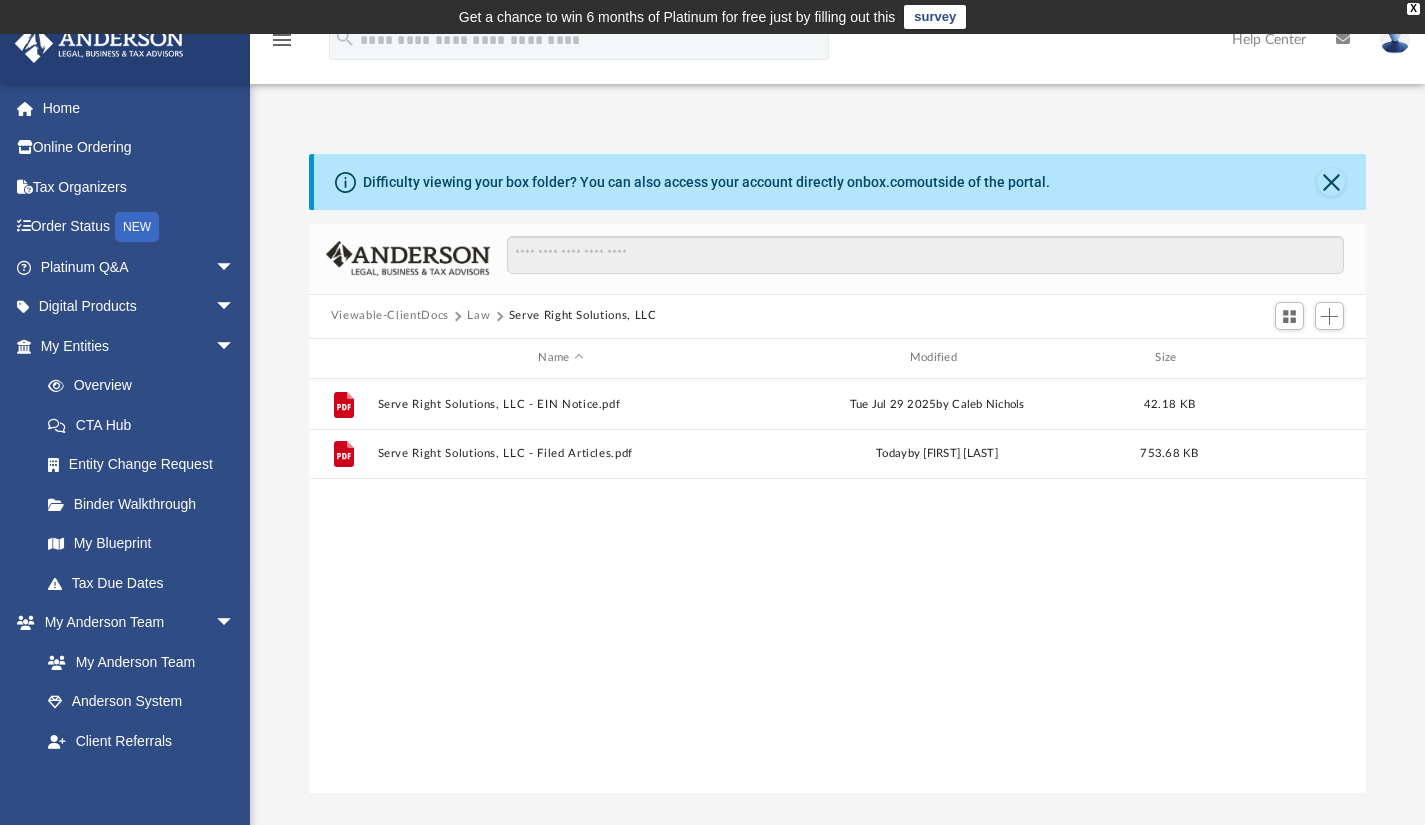 scroll, scrollTop: 0, scrollLeft: 0, axis: both 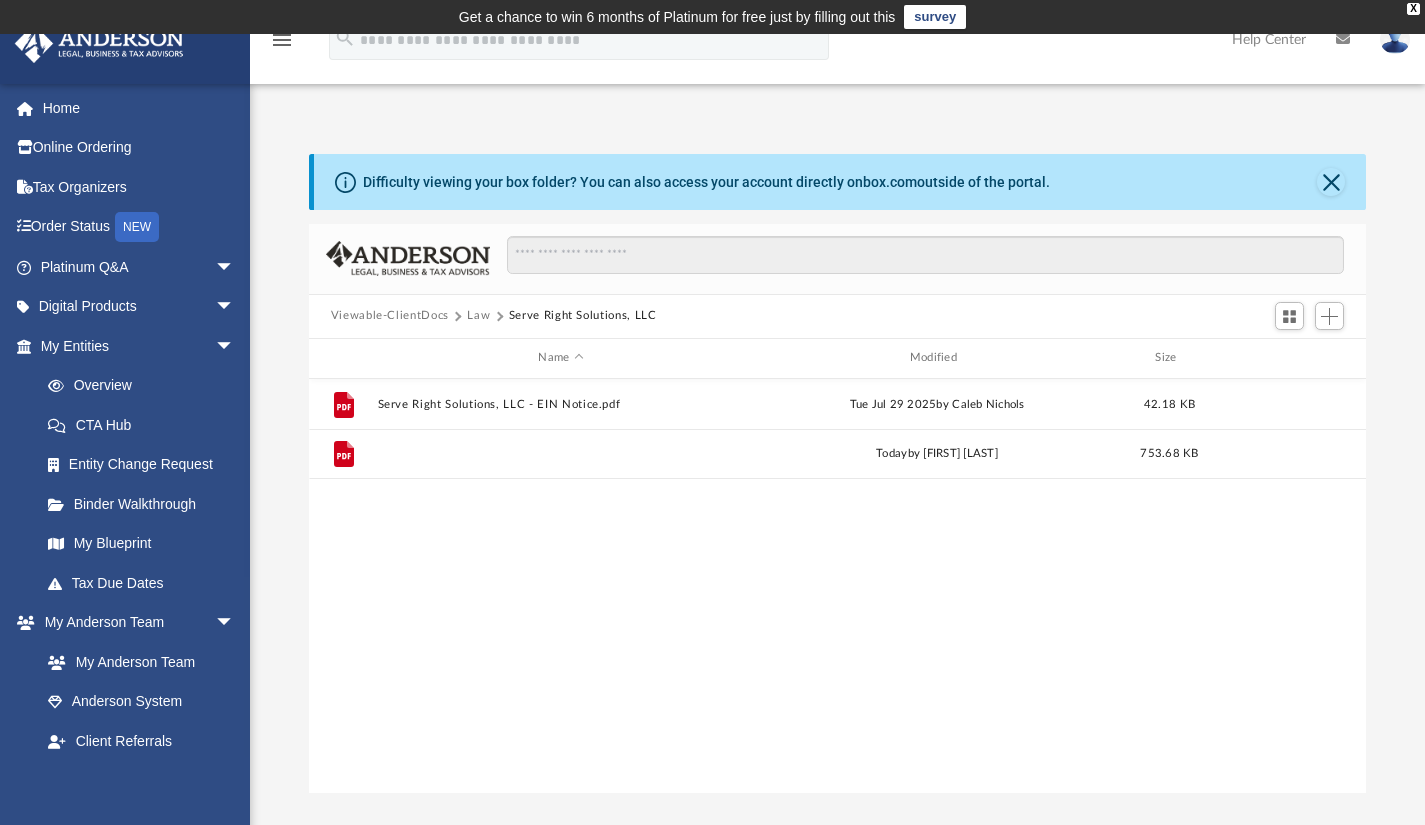 click on "Serve Right Solutions, LLC - Filed Articles.pdf" at bounding box center [560, 453] 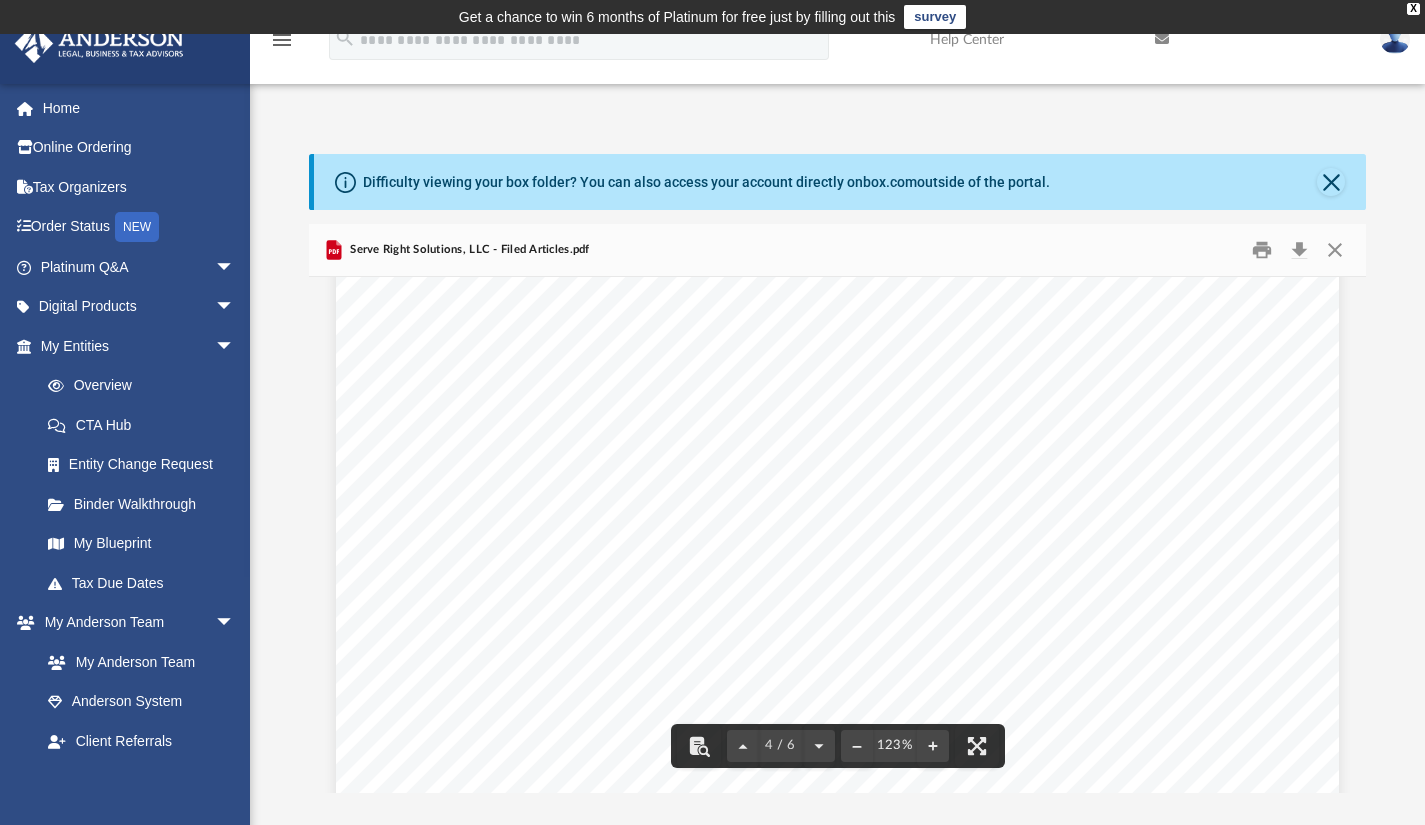 scroll, scrollTop: 4760, scrollLeft: 0, axis: vertical 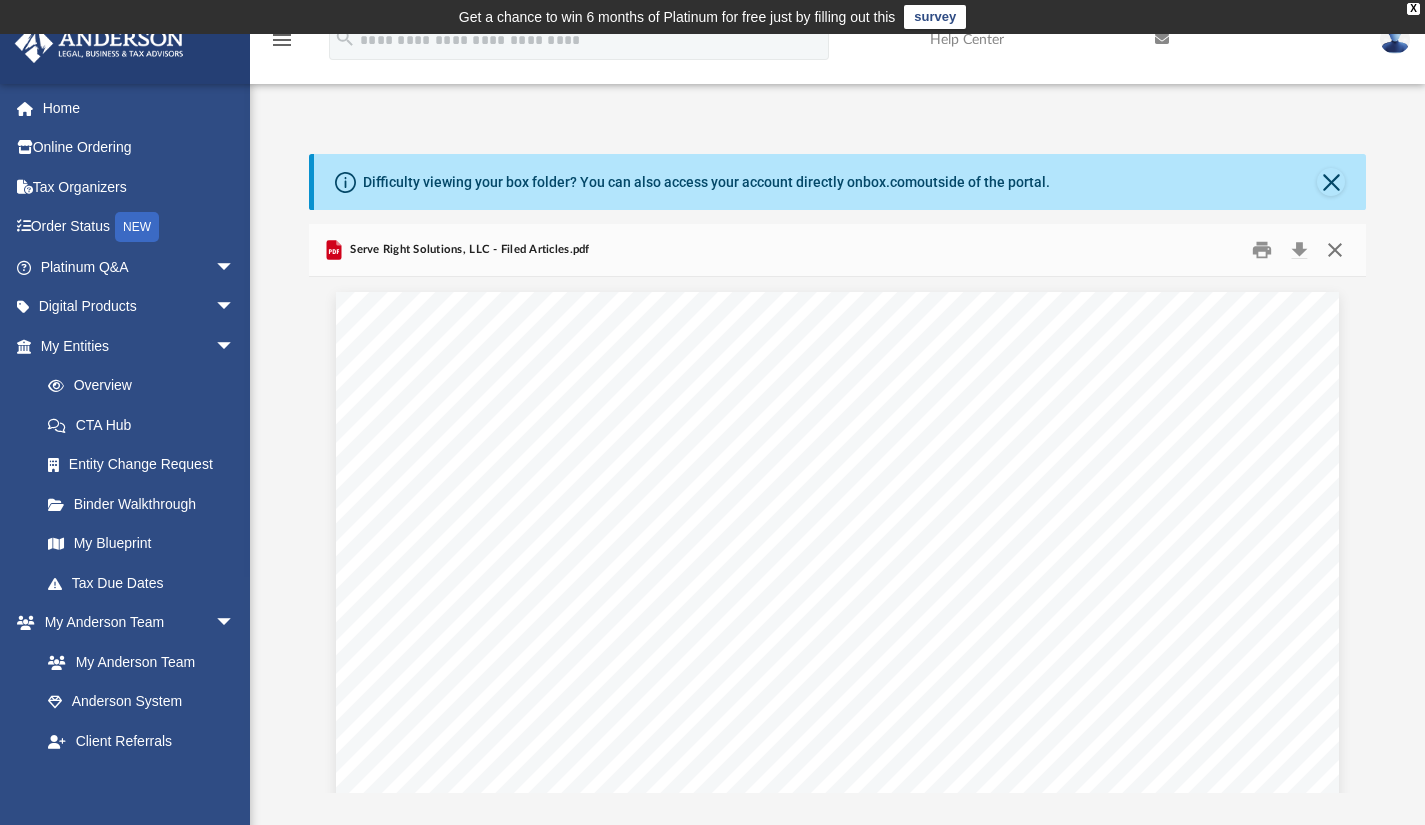 click at bounding box center (1335, 249) 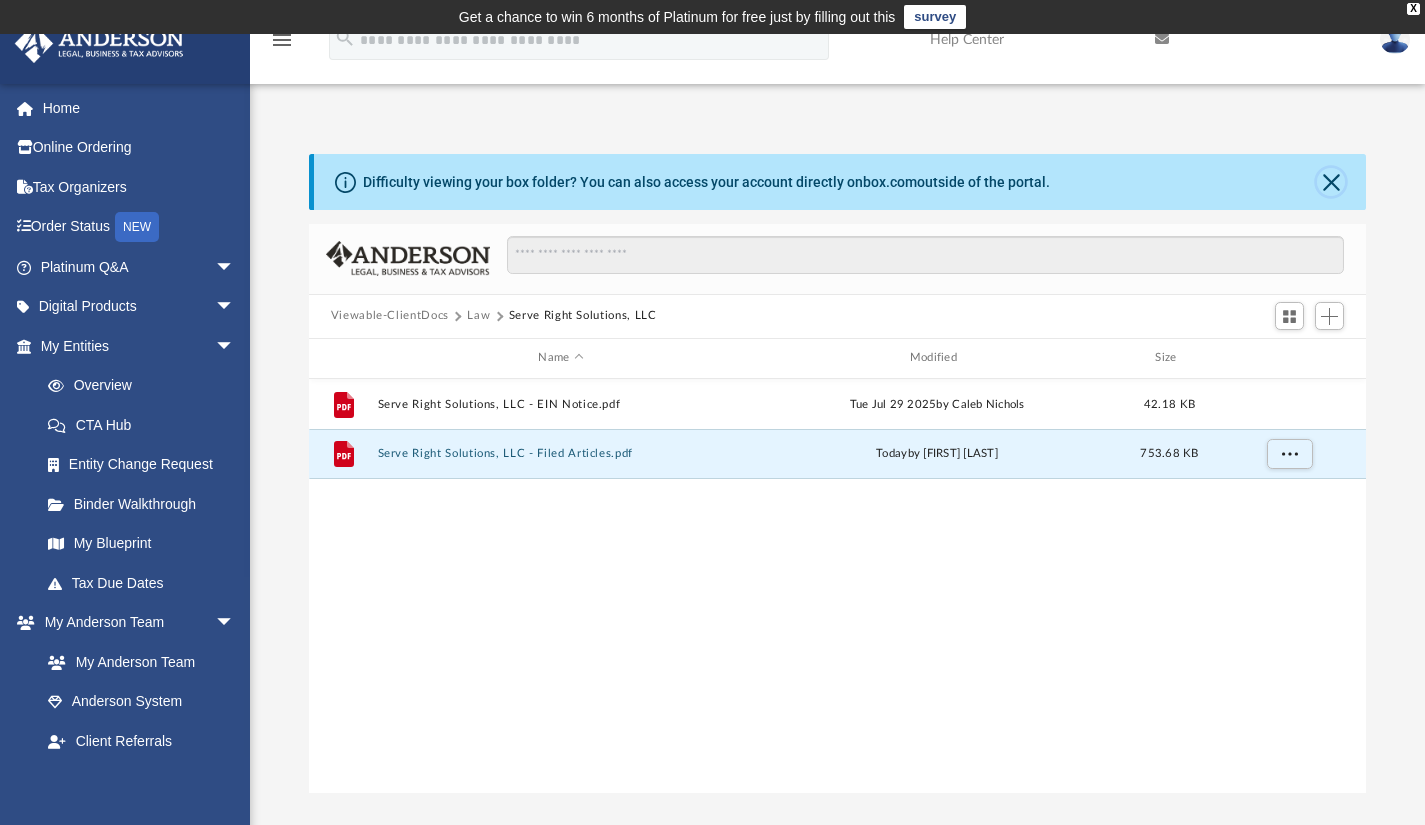 click 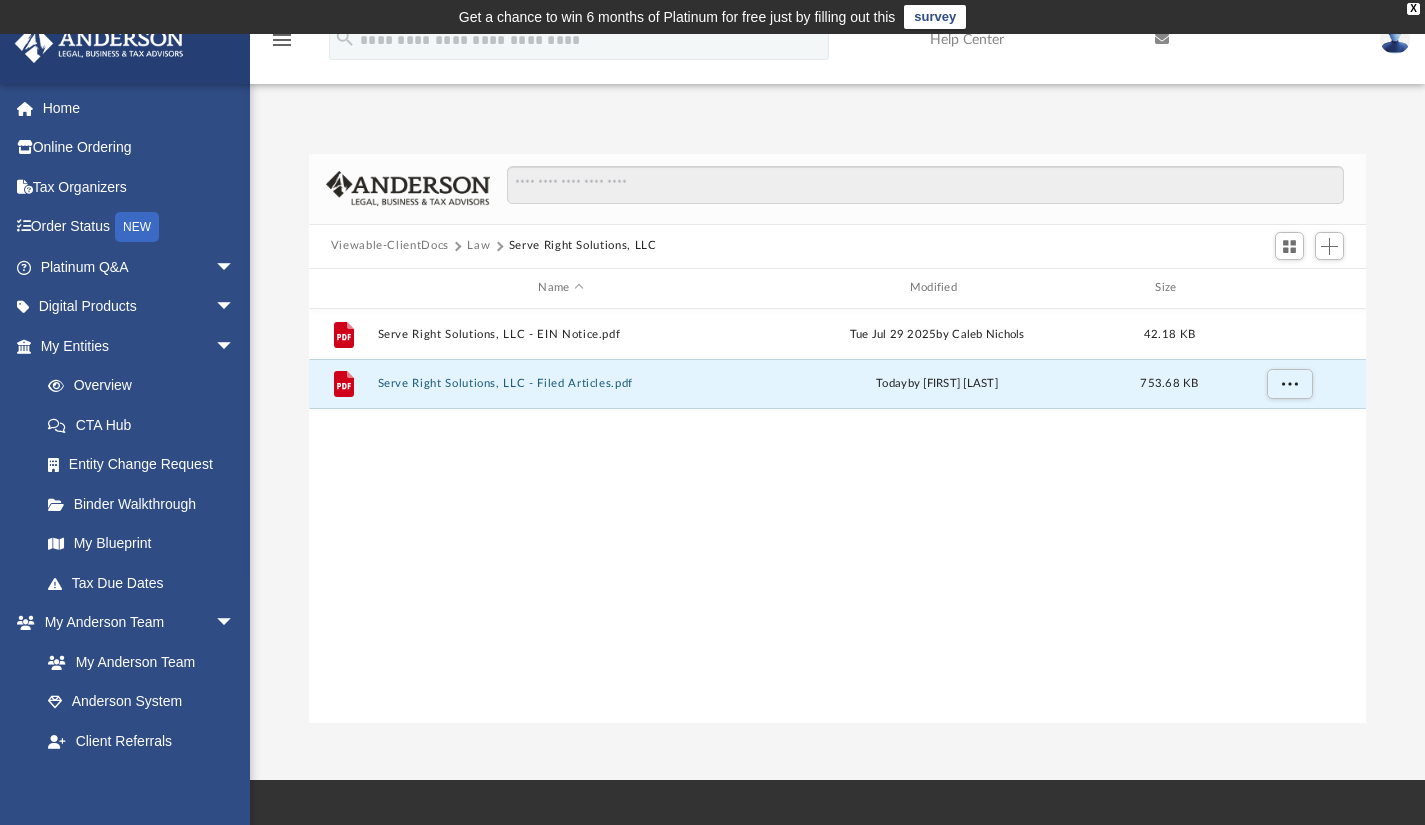click on "Law" at bounding box center [478, 246] 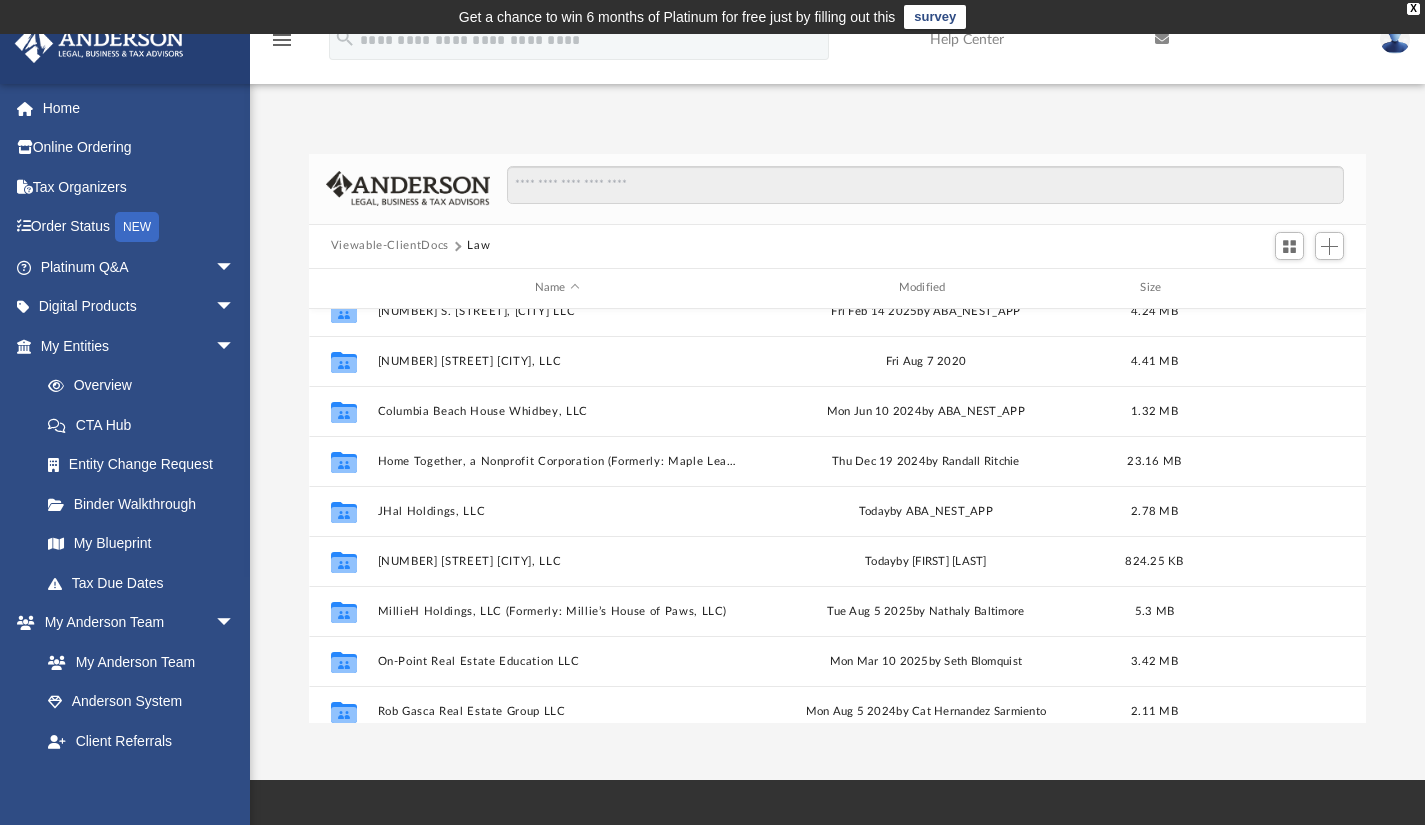 scroll, scrollTop: 735, scrollLeft: 0, axis: vertical 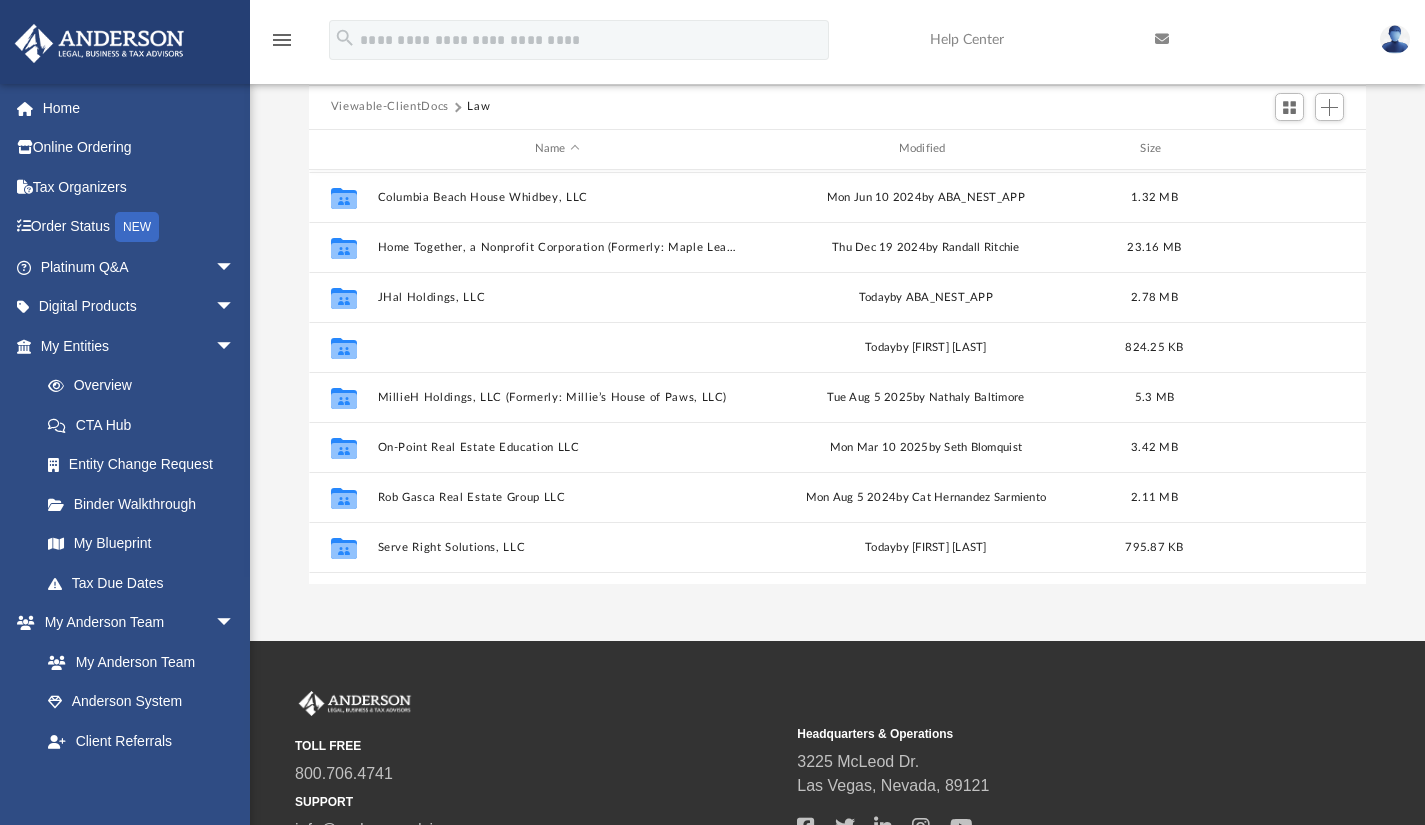 click on "KMM [NUMBER] [STREET] [CITY], LLC" at bounding box center (557, 346) 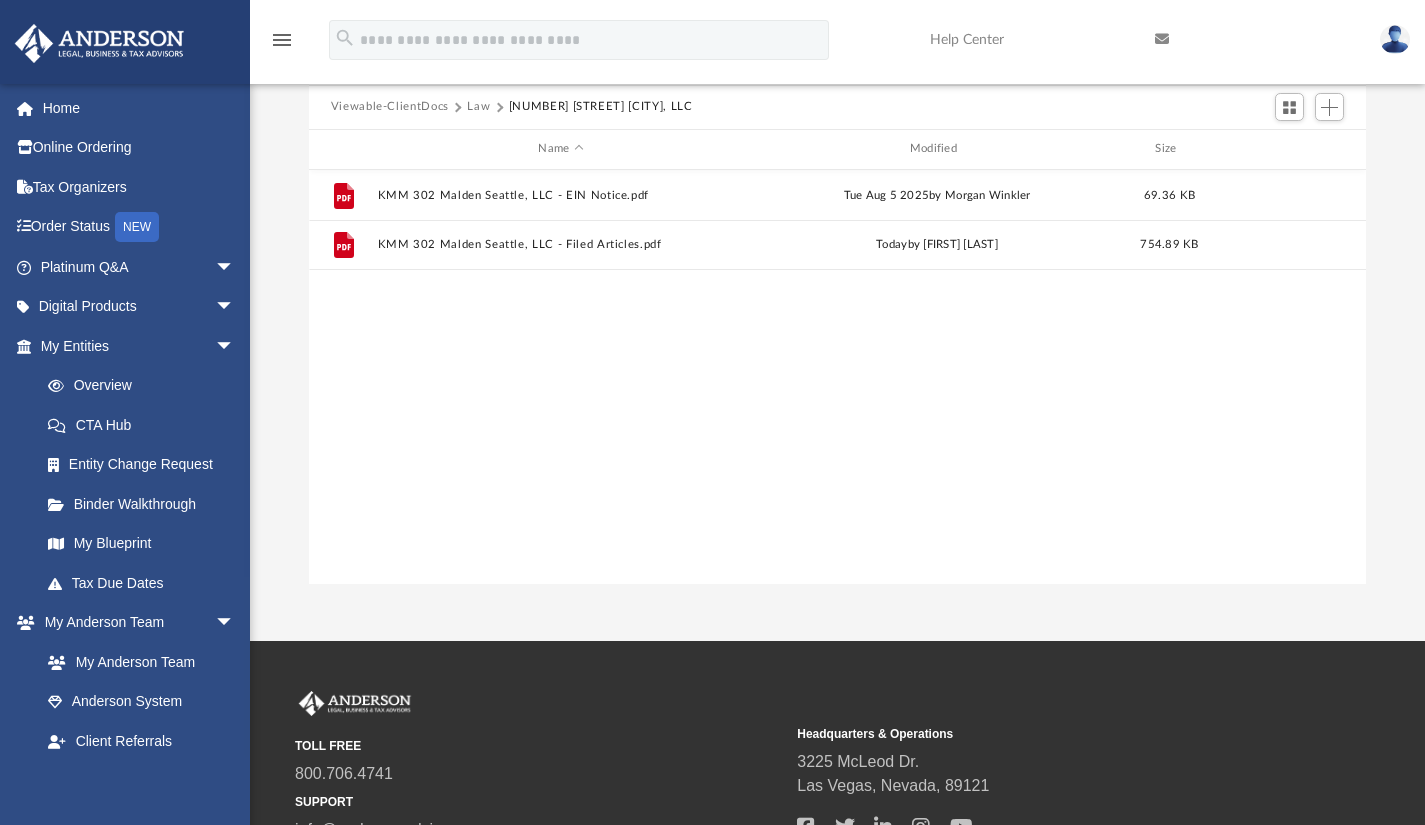scroll, scrollTop: 0, scrollLeft: 0, axis: both 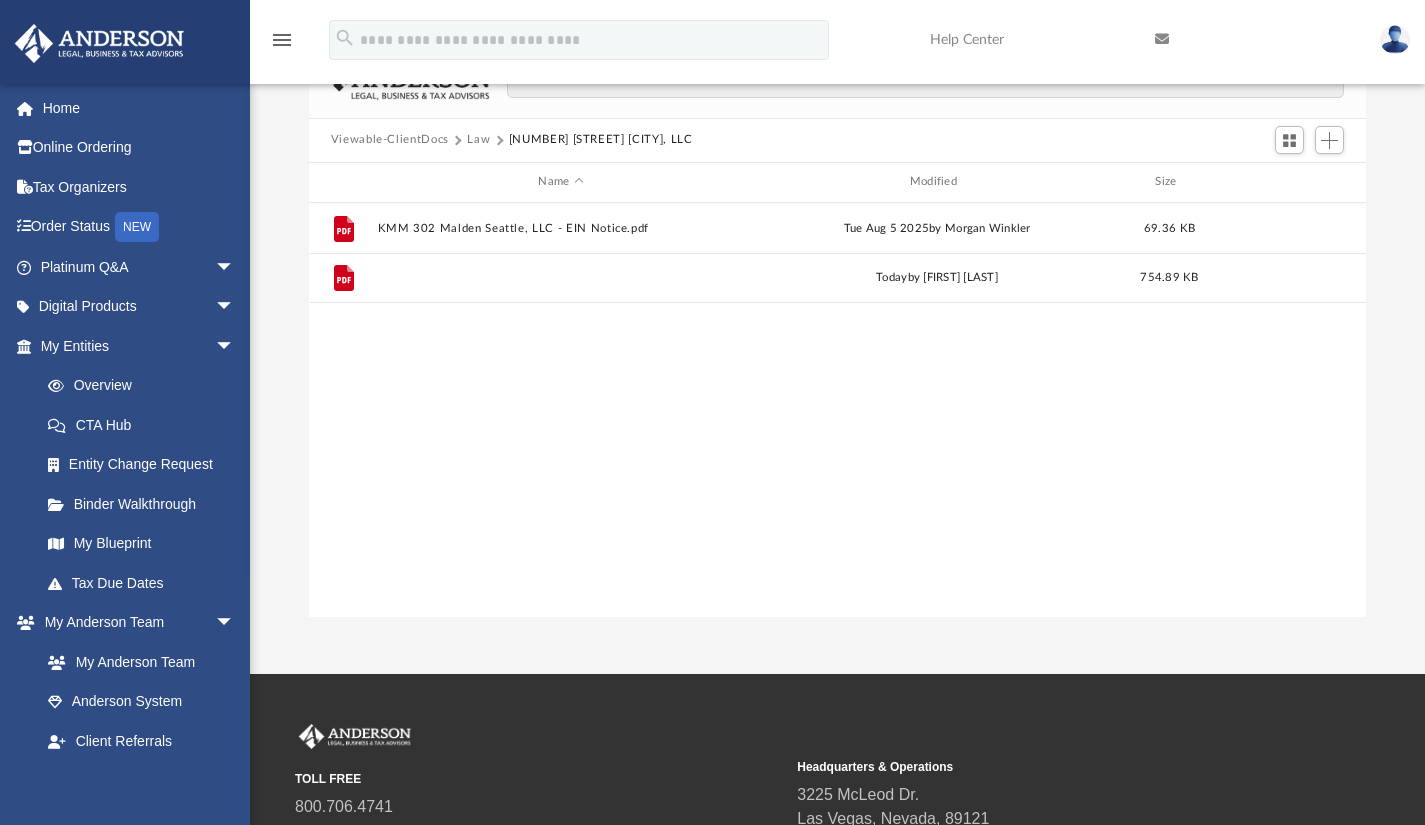 click on "KMM 302 Malden Seattle, LLC - Filed Articles.pdf" at bounding box center (560, 277) 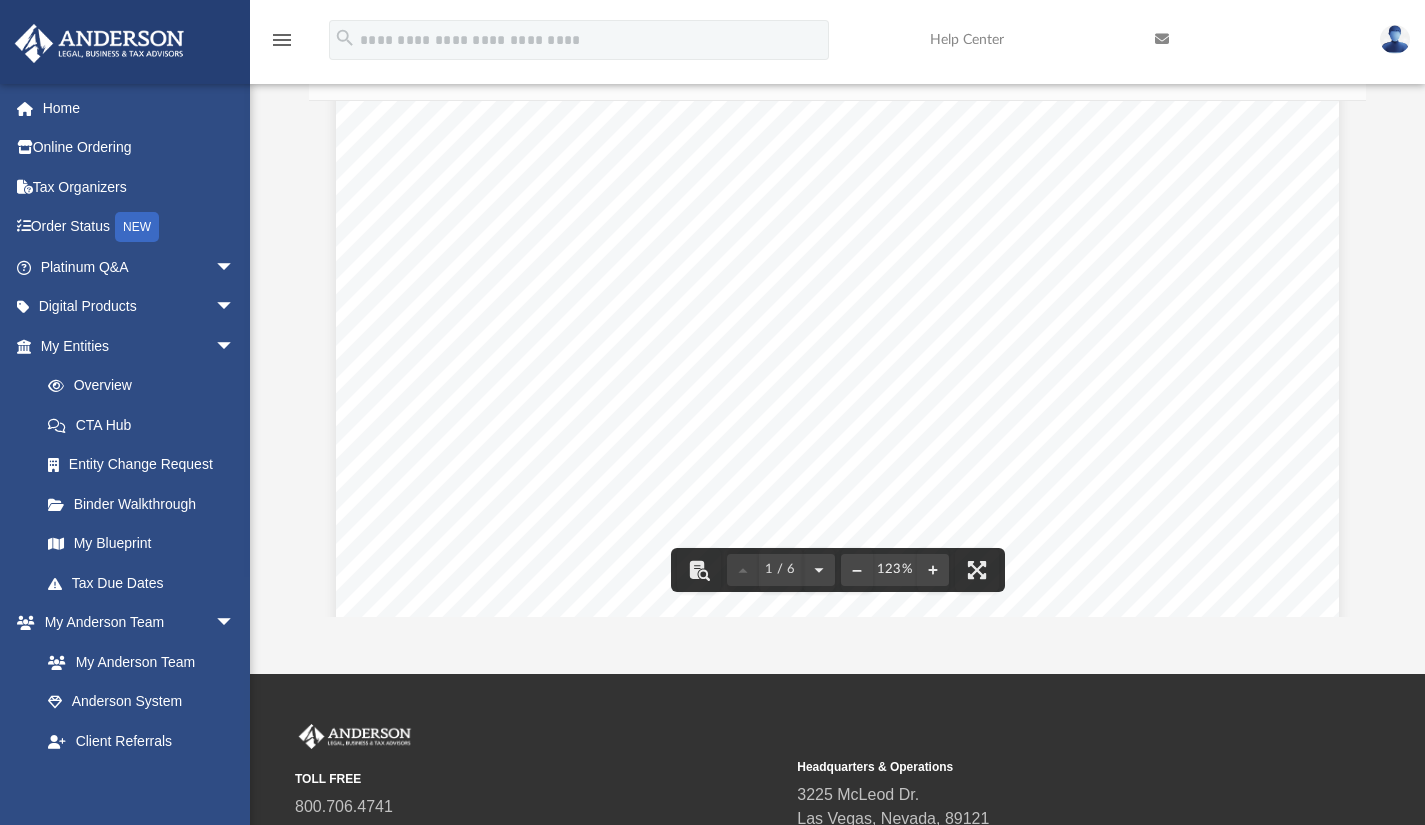 scroll, scrollTop: 0, scrollLeft: 0, axis: both 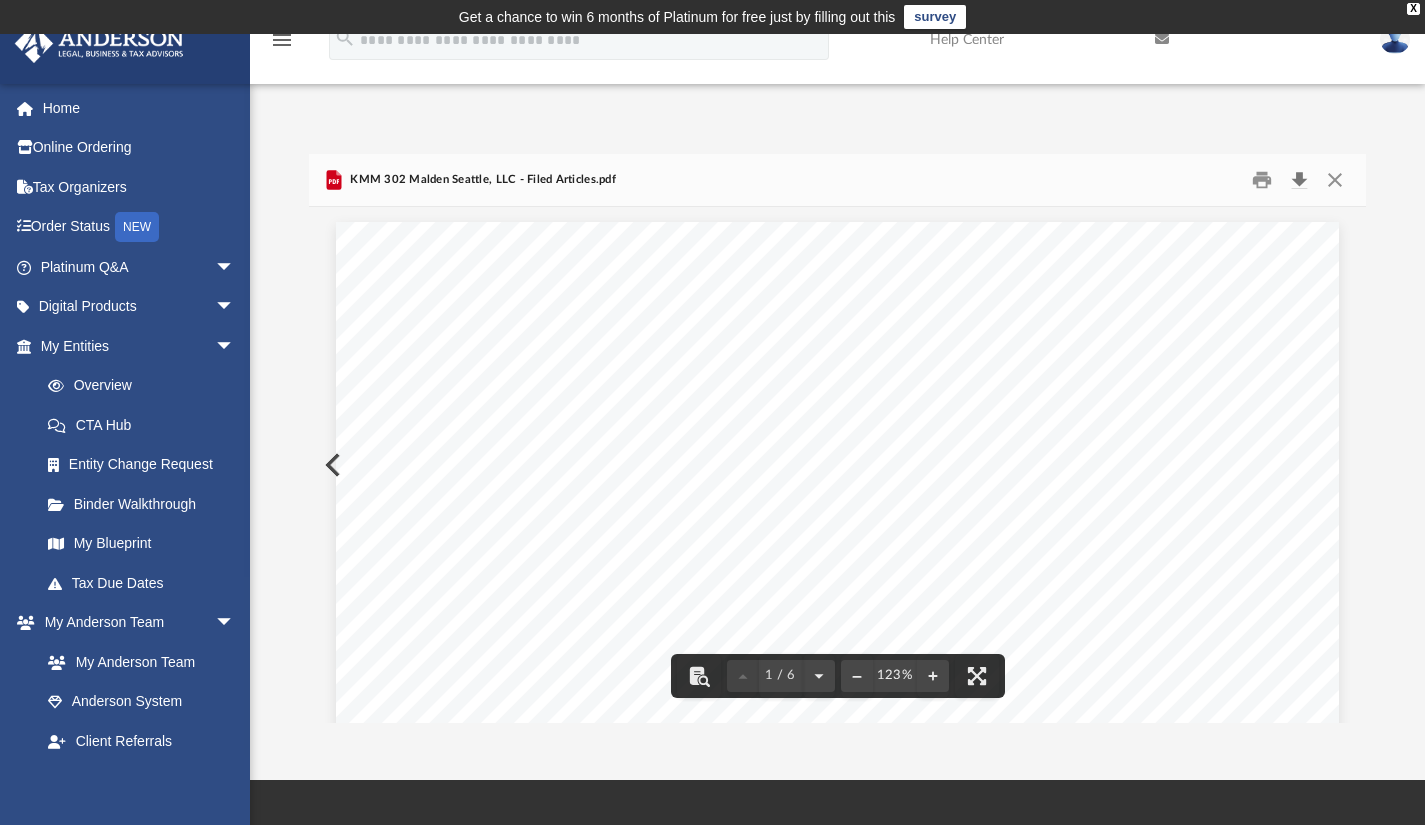 click at bounding box center (1299, 179) 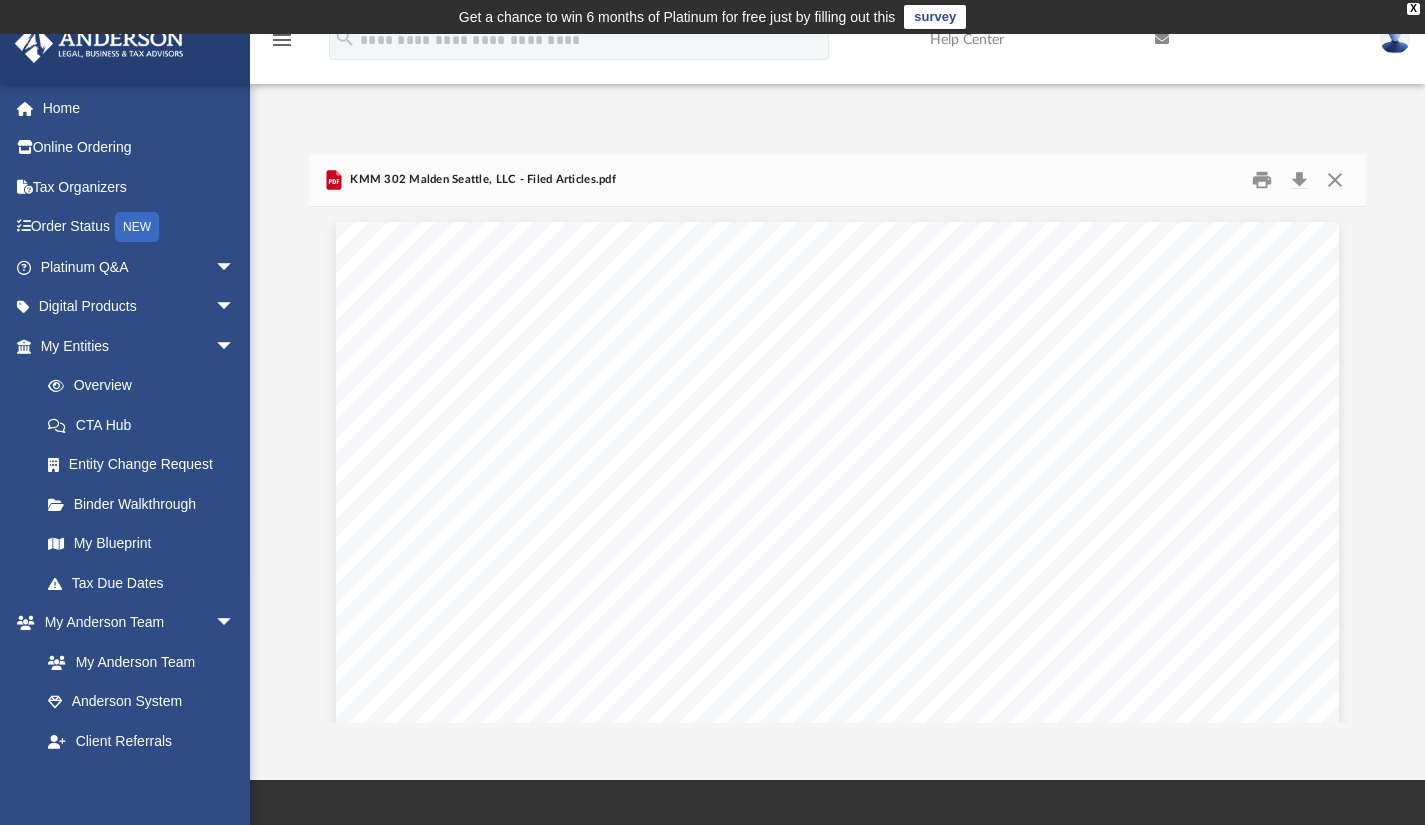 click on "arrow_drop_down" at bounding box center (235, 623) 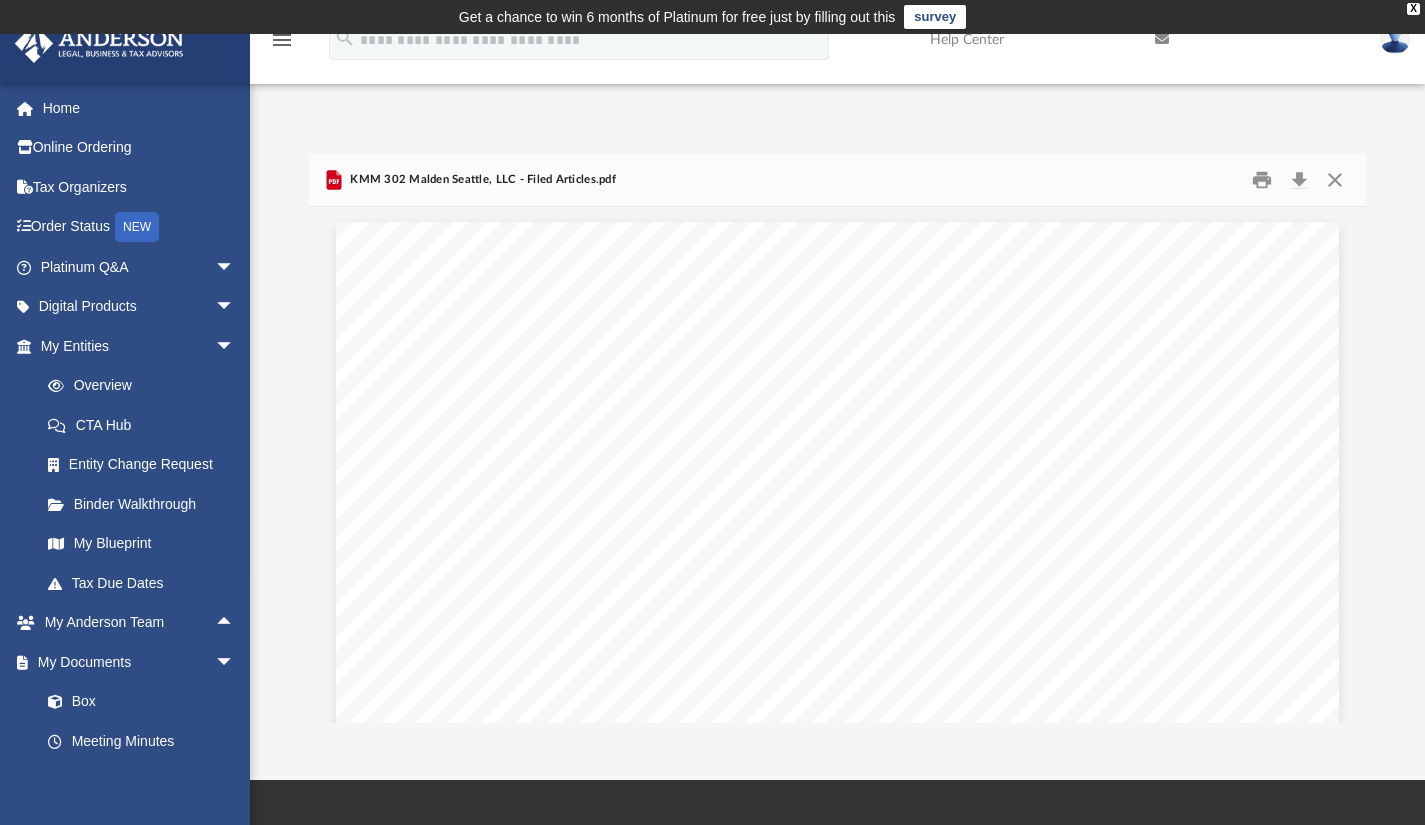 click on "Box" at bounding box center [136, 702] 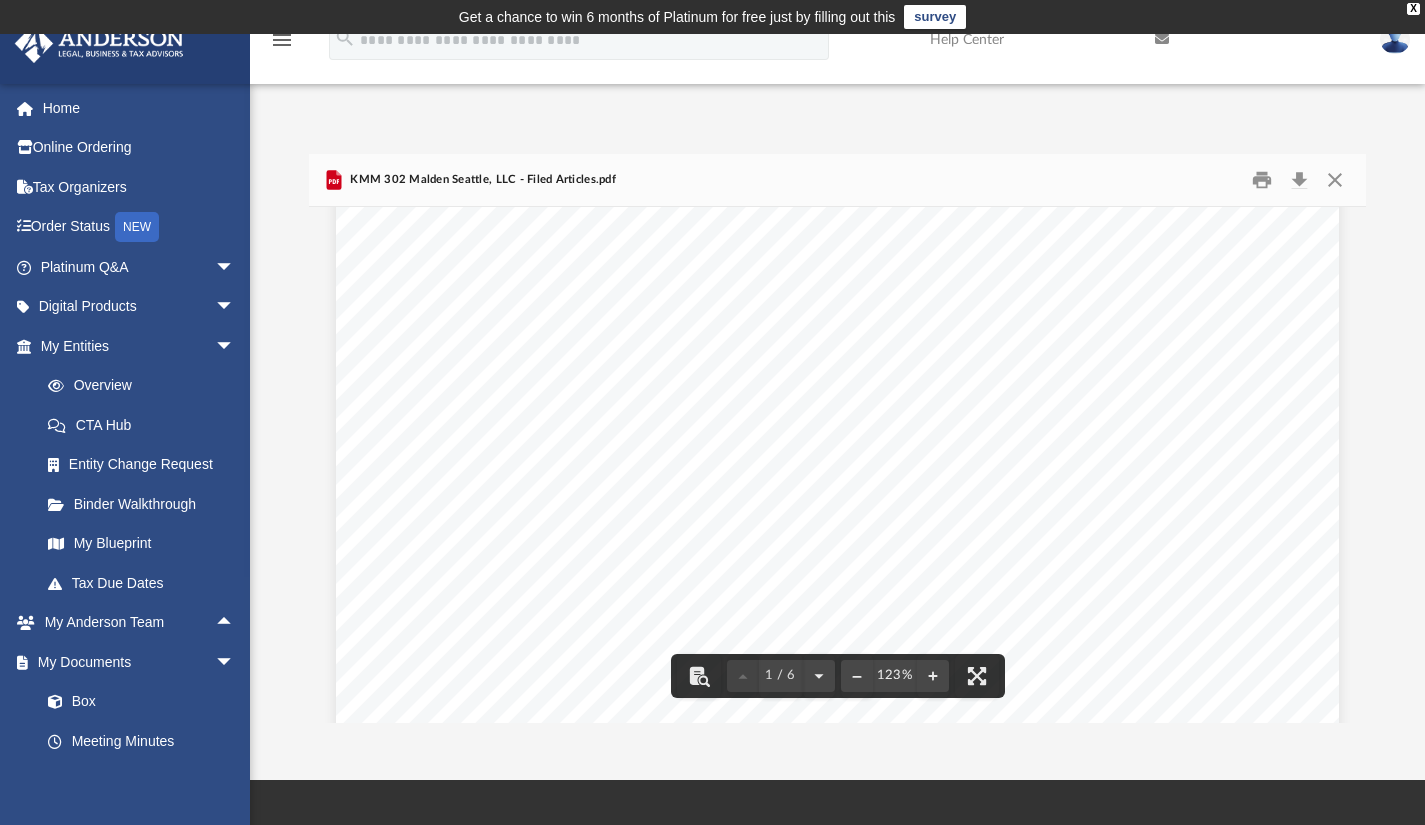 scroll, scrollTop: 385, scrollLeft: 0, axis: vertical 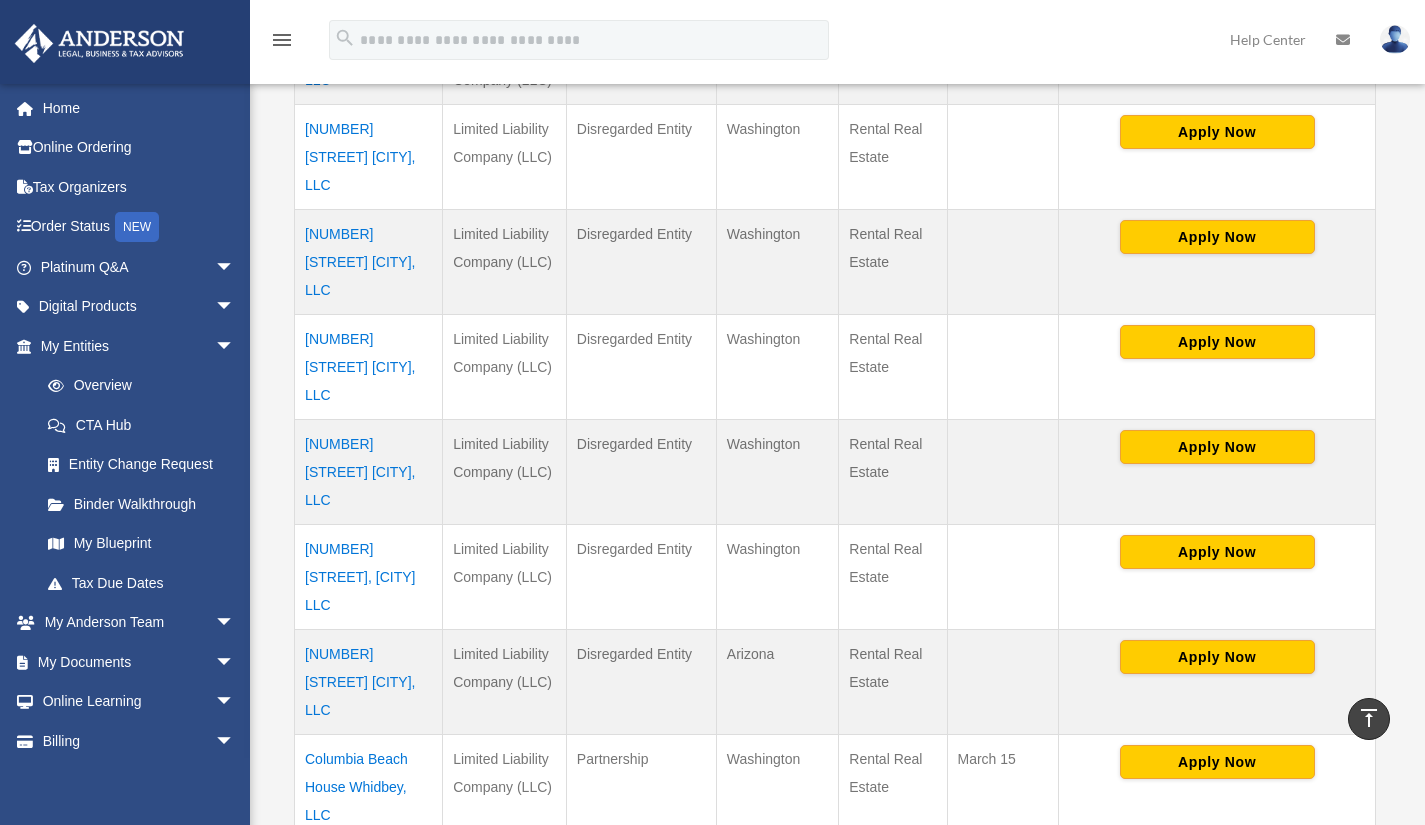 click on "3" at bounding box center [1293, 878] 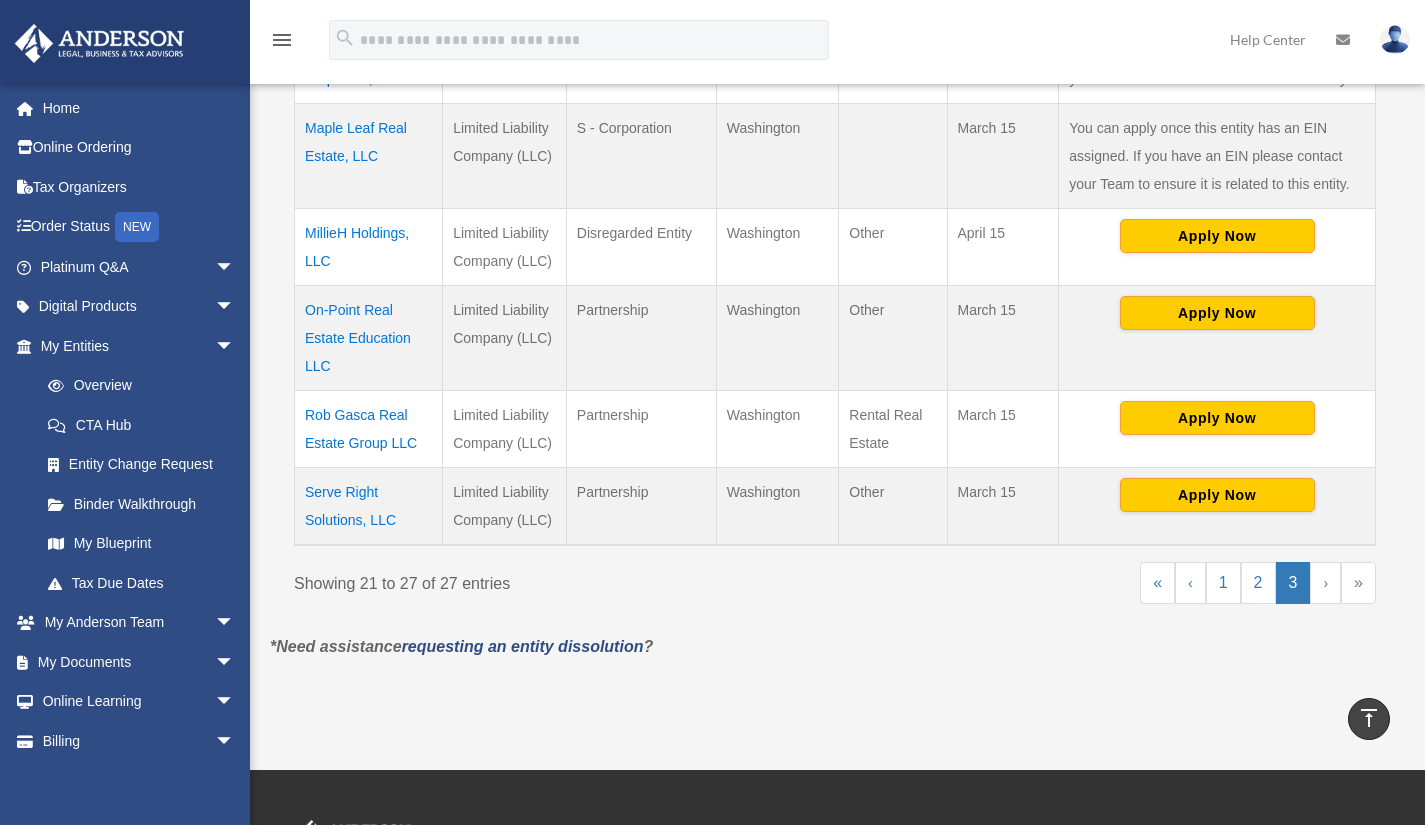 scroll, scrollTop: 726, scrollLeft: 0, axis: vertical 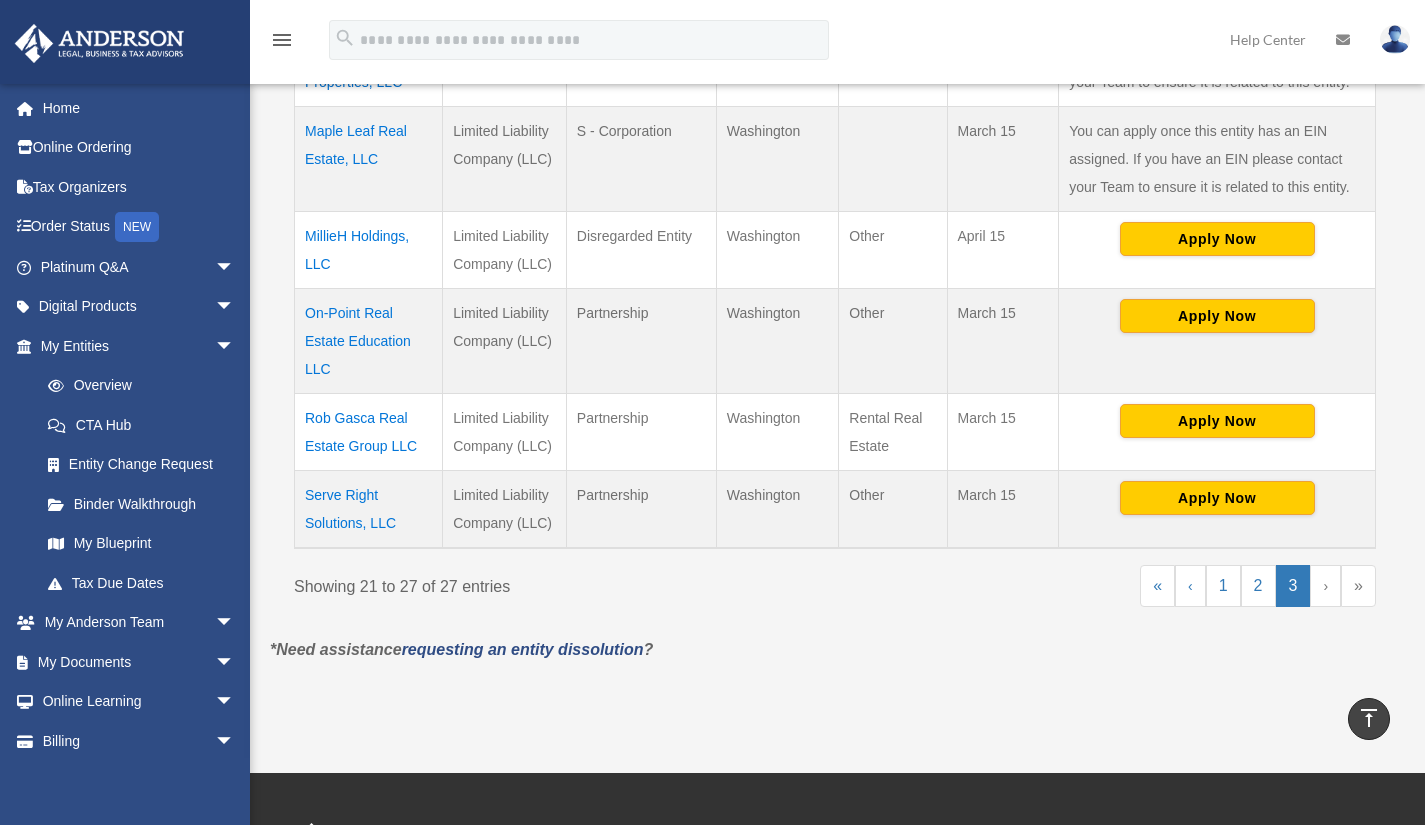 click on "Serve Right Solutions, LLC" at bounding box center [369, 510] 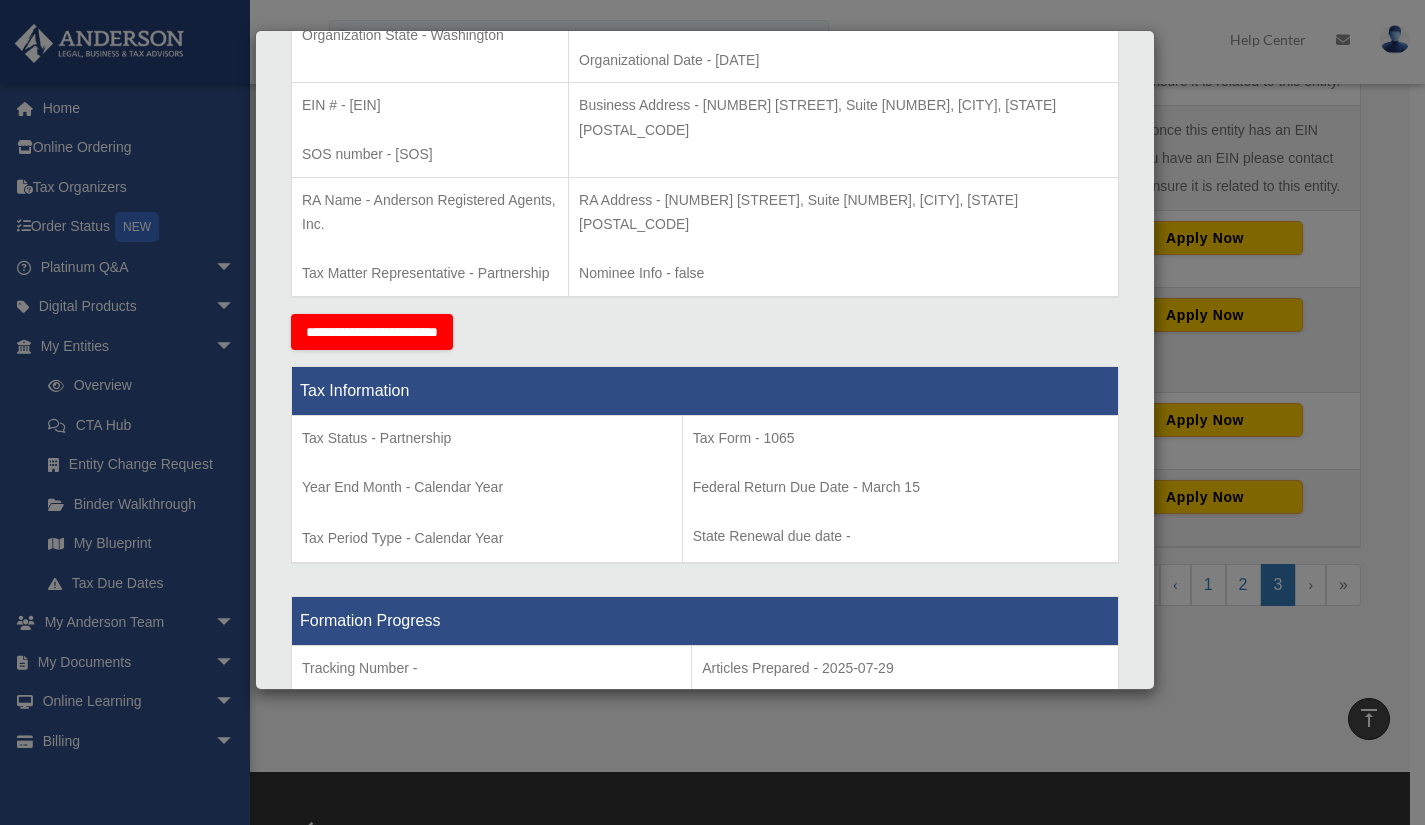 click on "**********" at bounding box center [705, 332] 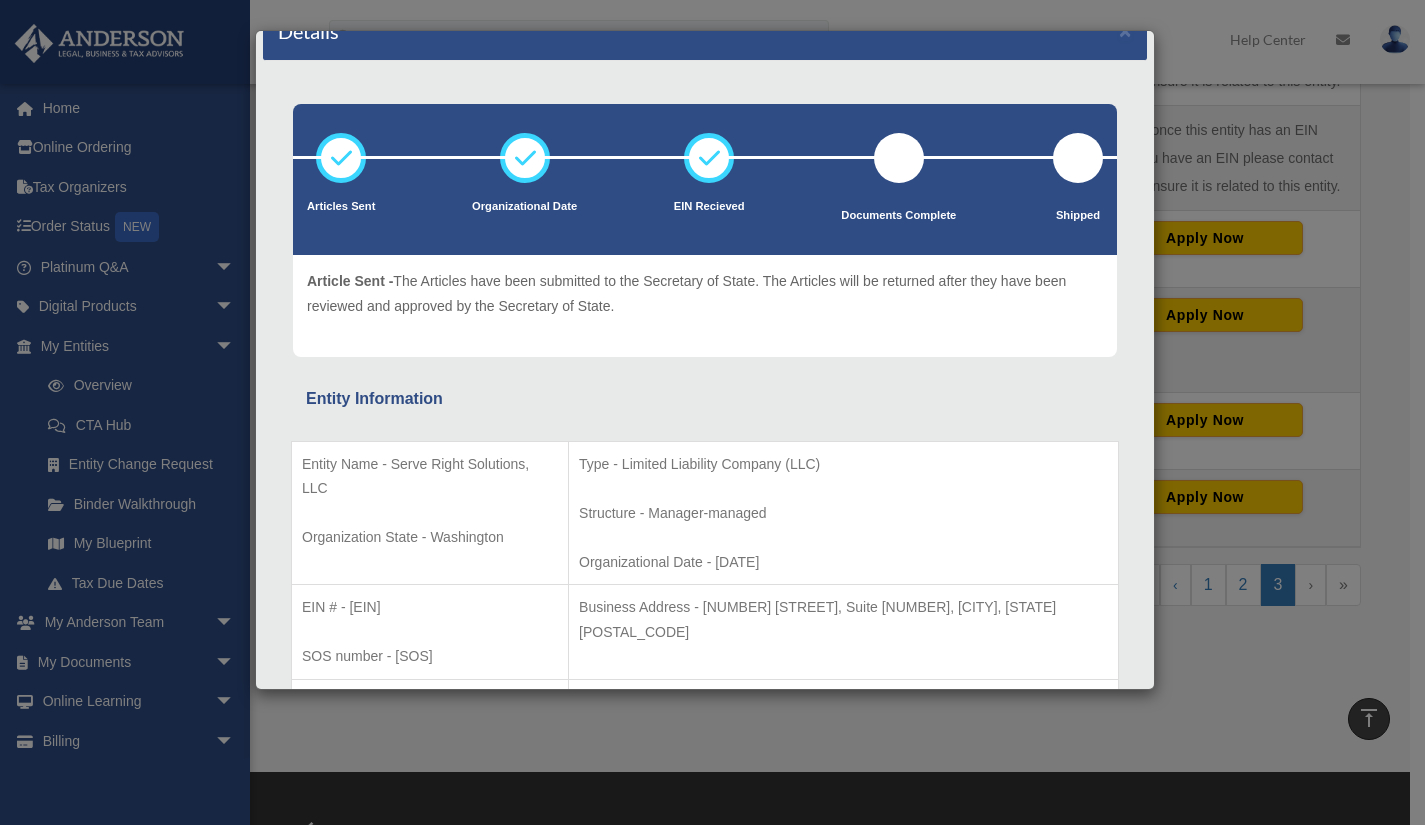 scroll, scrollTop: 0, scrollLeft: 0, axis: both 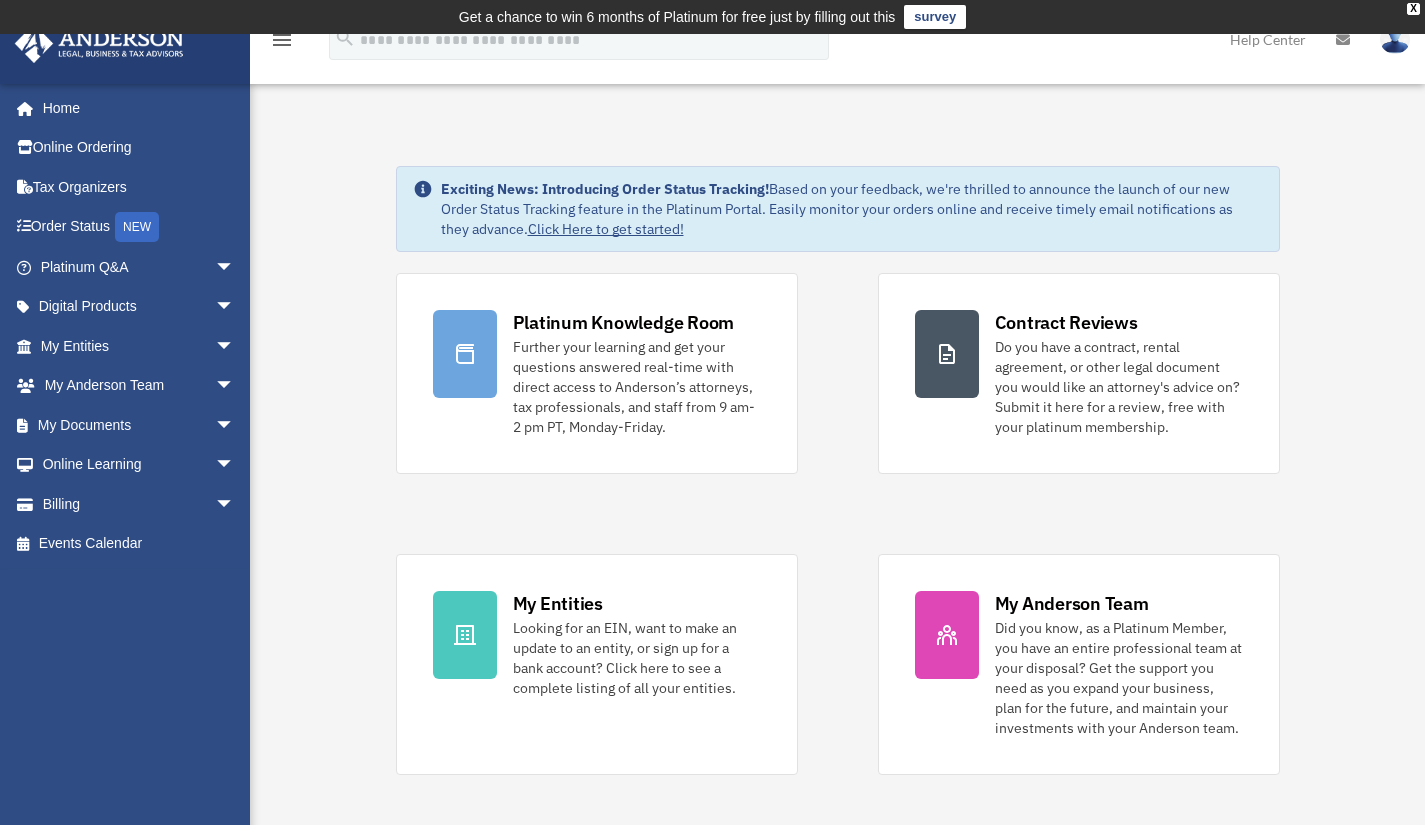 click on "arrow_drop_down" at bounding box center (235, 425) 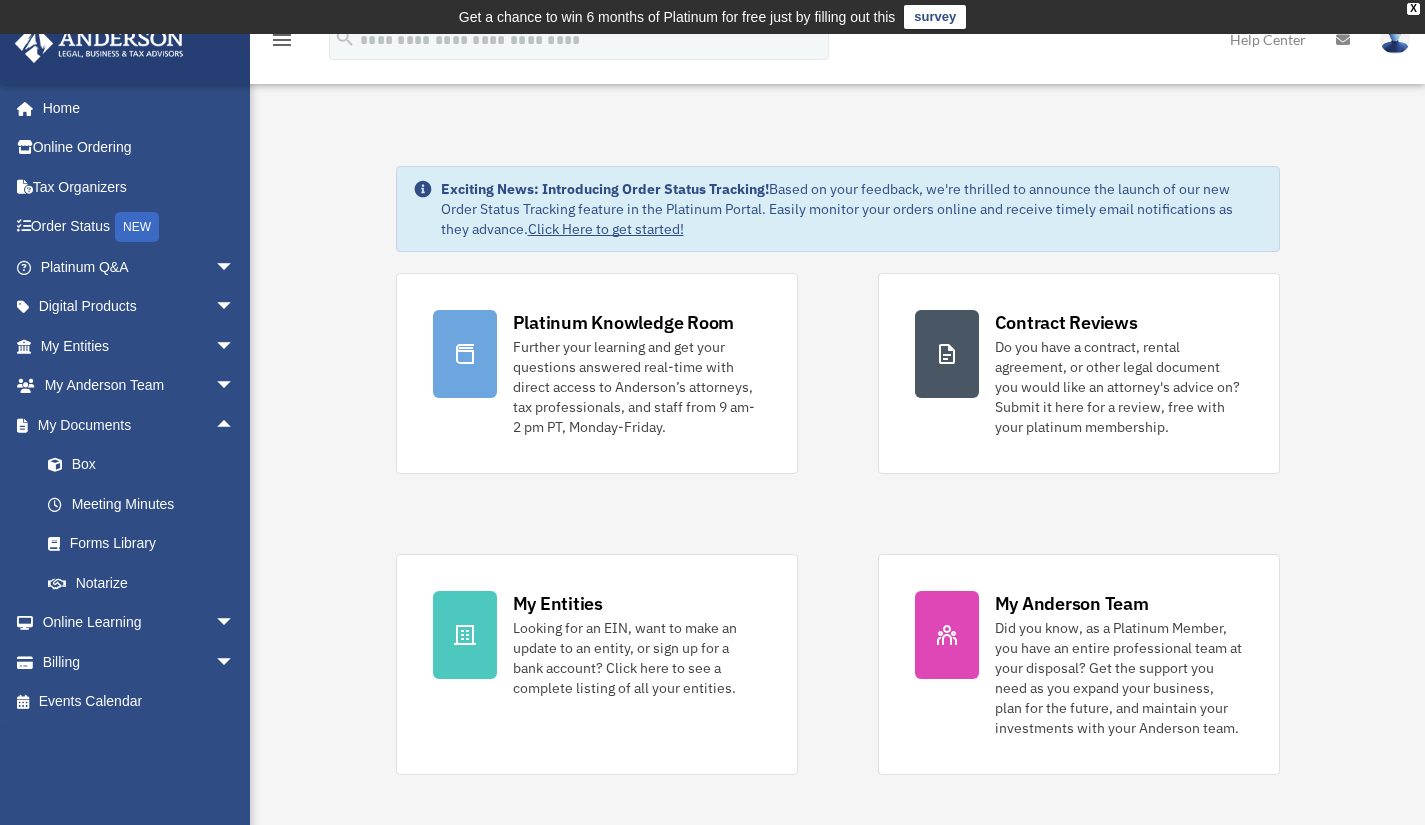 click on "Box" at bounding box center (146, 465) 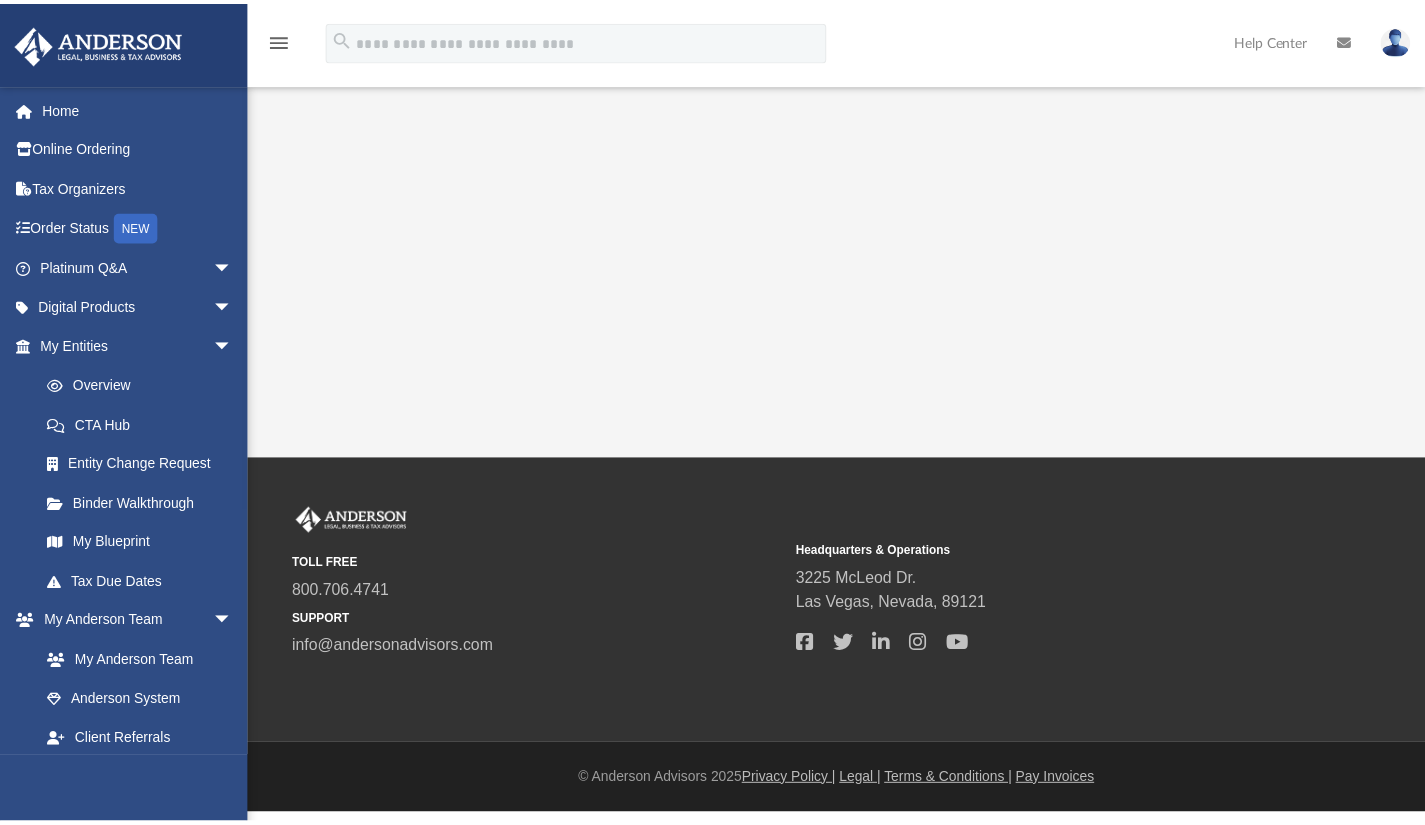 scroll, scrollTop: 0, scrollLeft: 0, axis: both 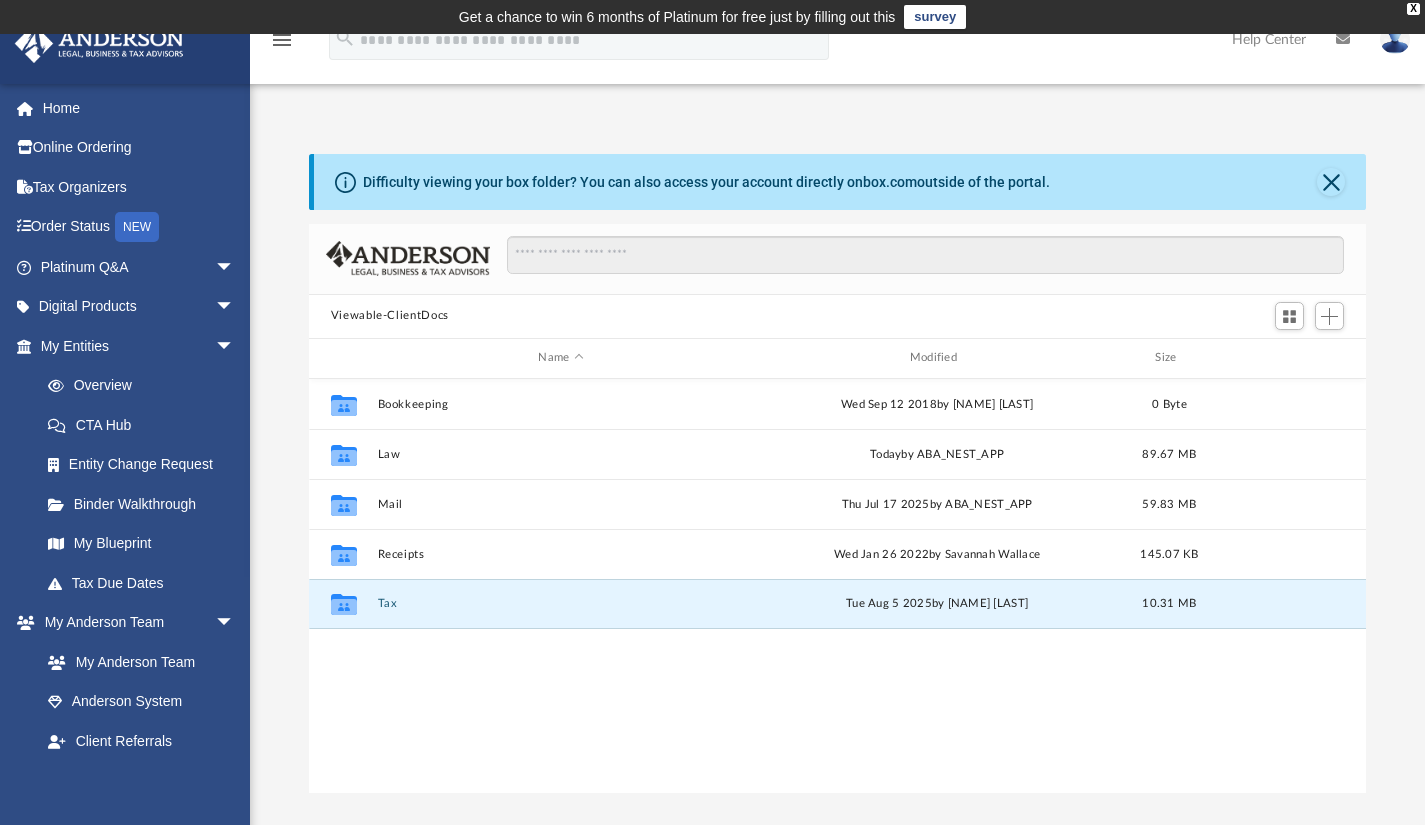 click on "Tax" at bounding box center [560, 603] 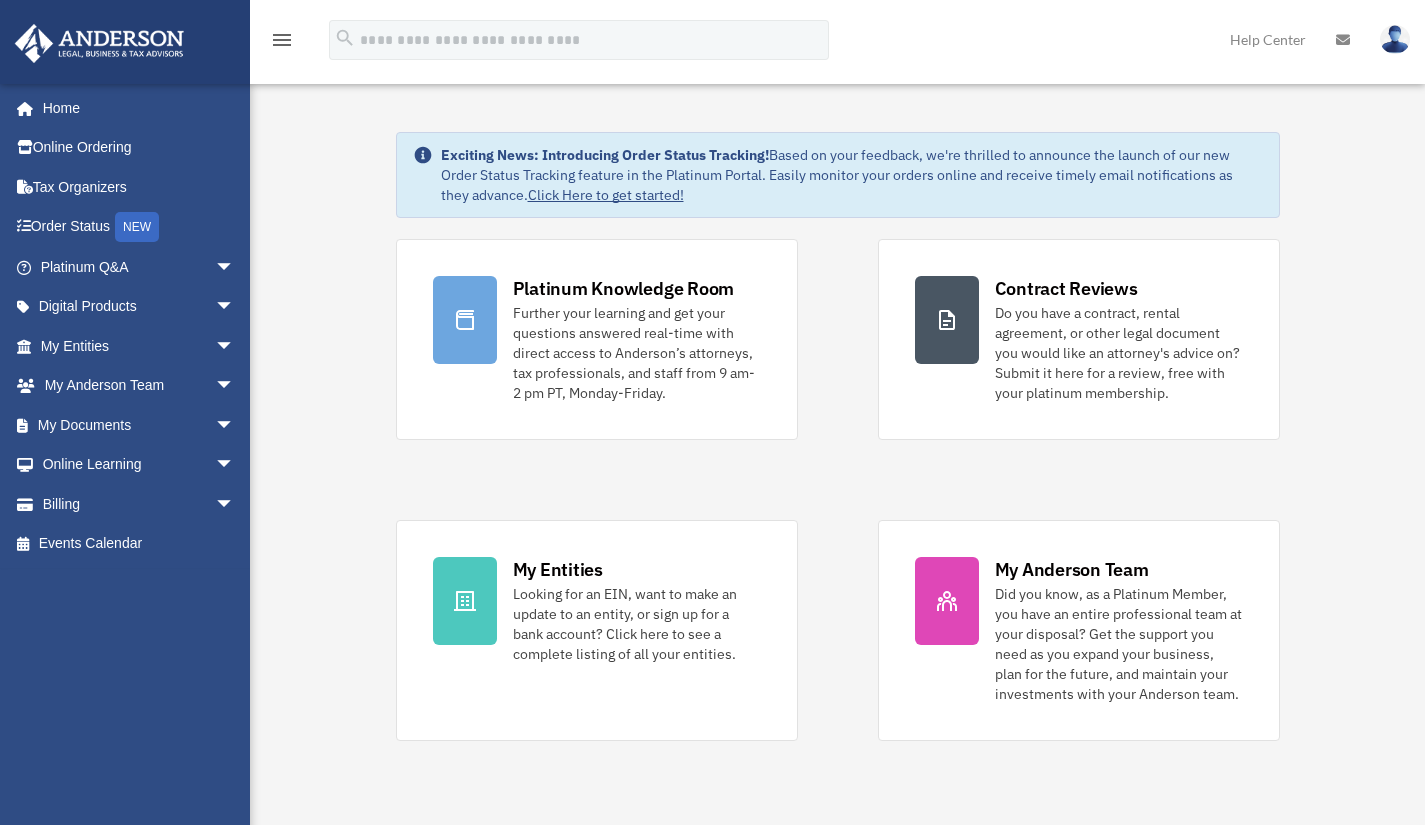 scroll, scrollTop: 0, scrollLeft: 0, axis: both 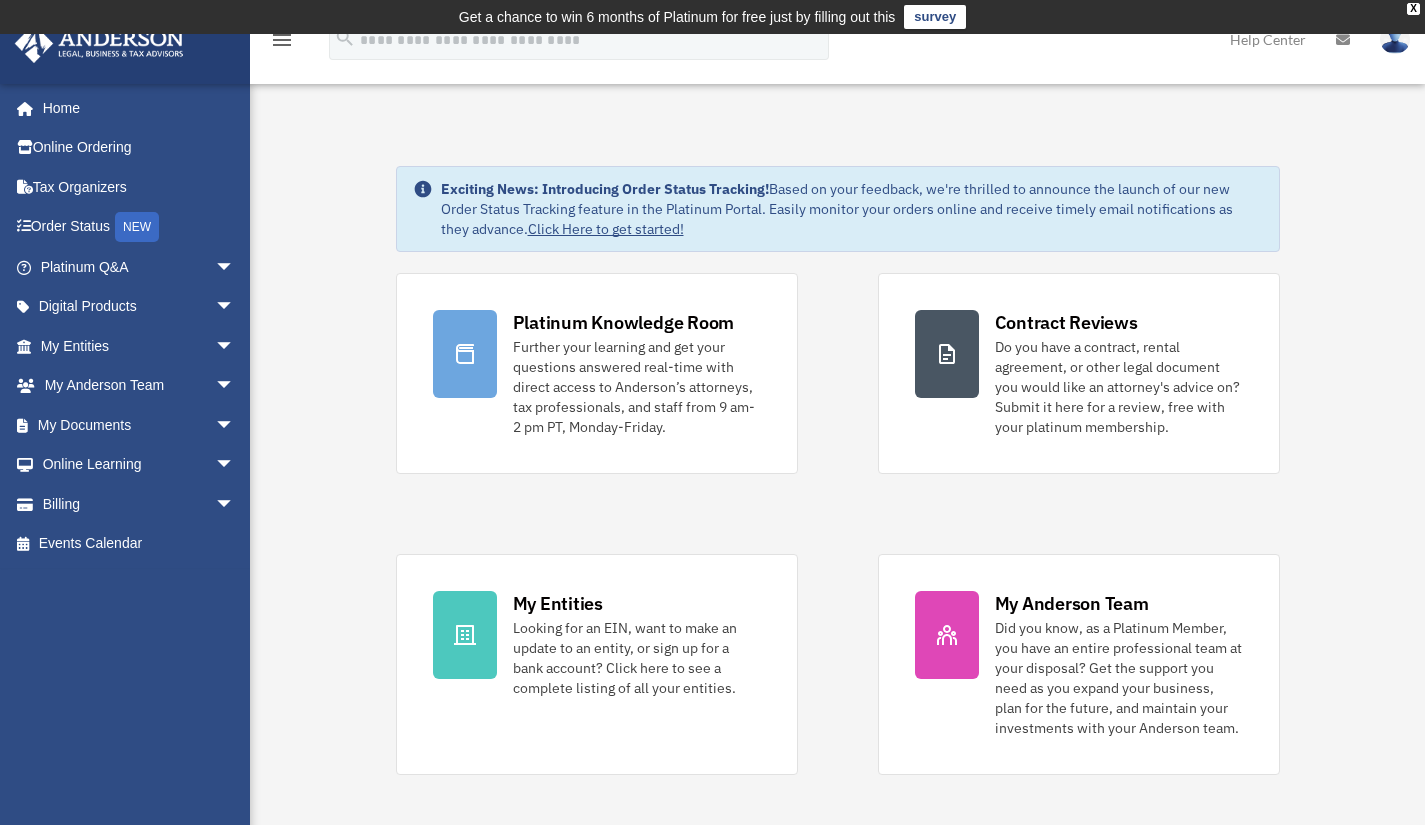 click on "arrow_drop_down" at bounding box center [235, 425] 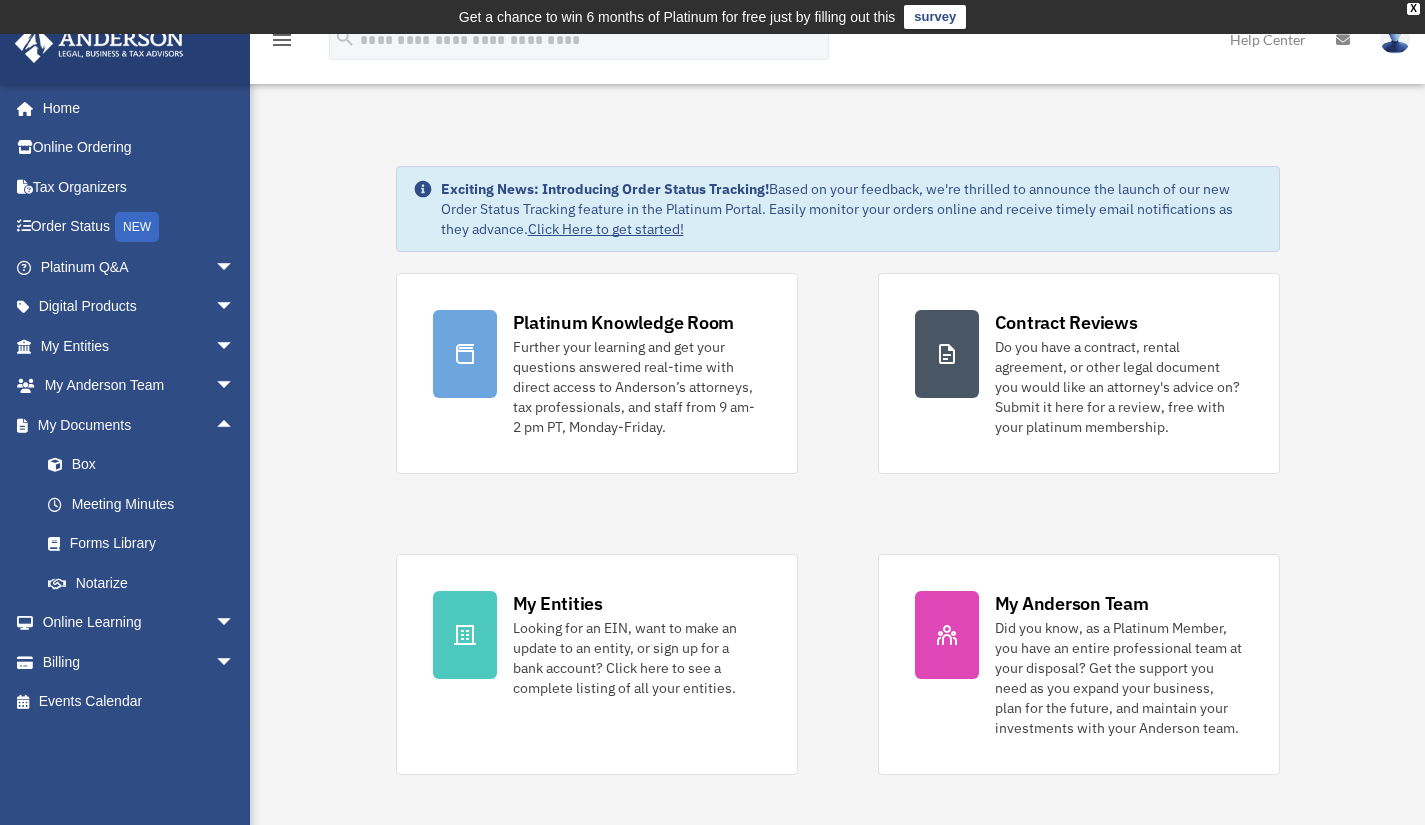 click on "Box" at bounding box center (146, 465) 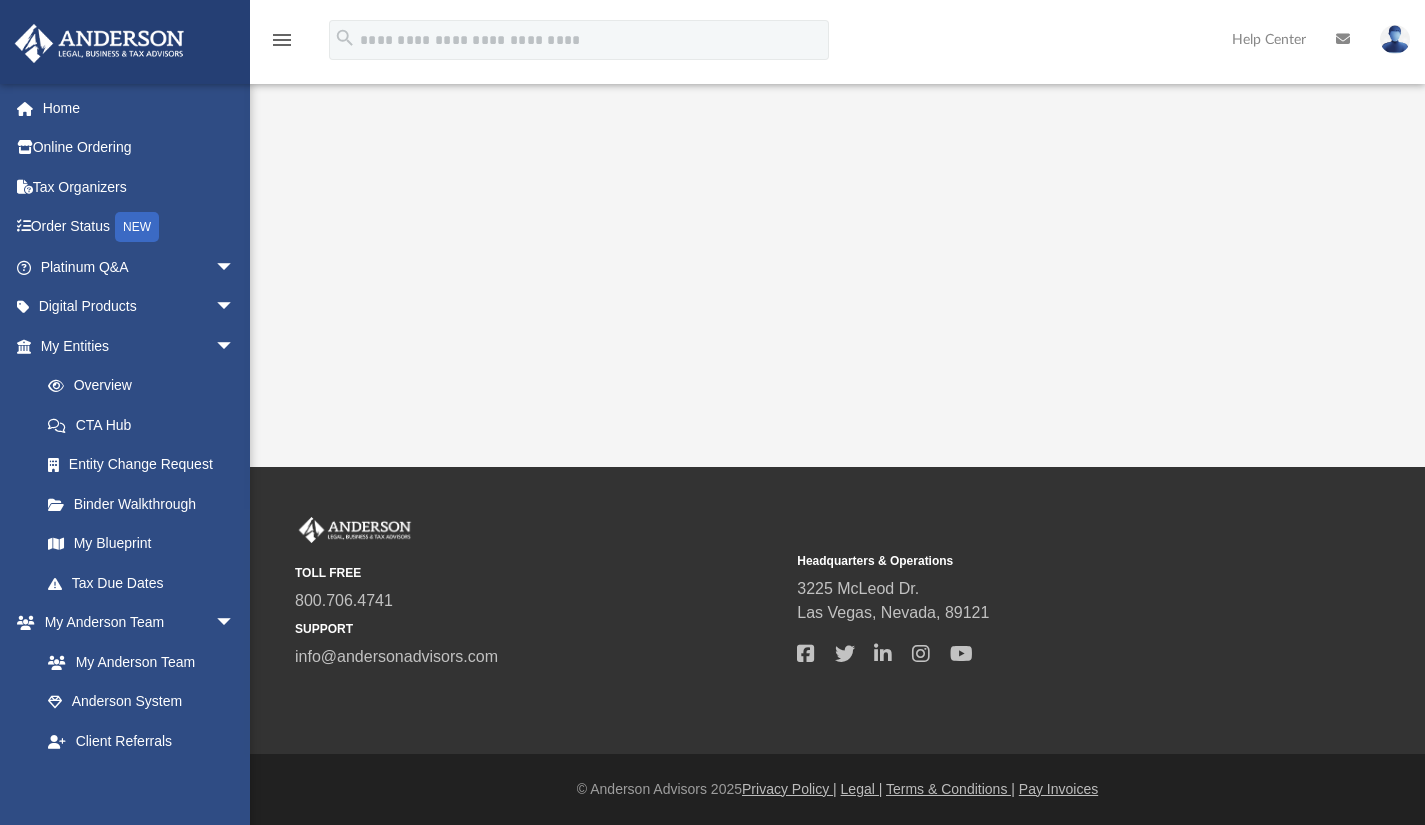 scroll, scrollTop: 0, scrollLeft: 0, axis: both 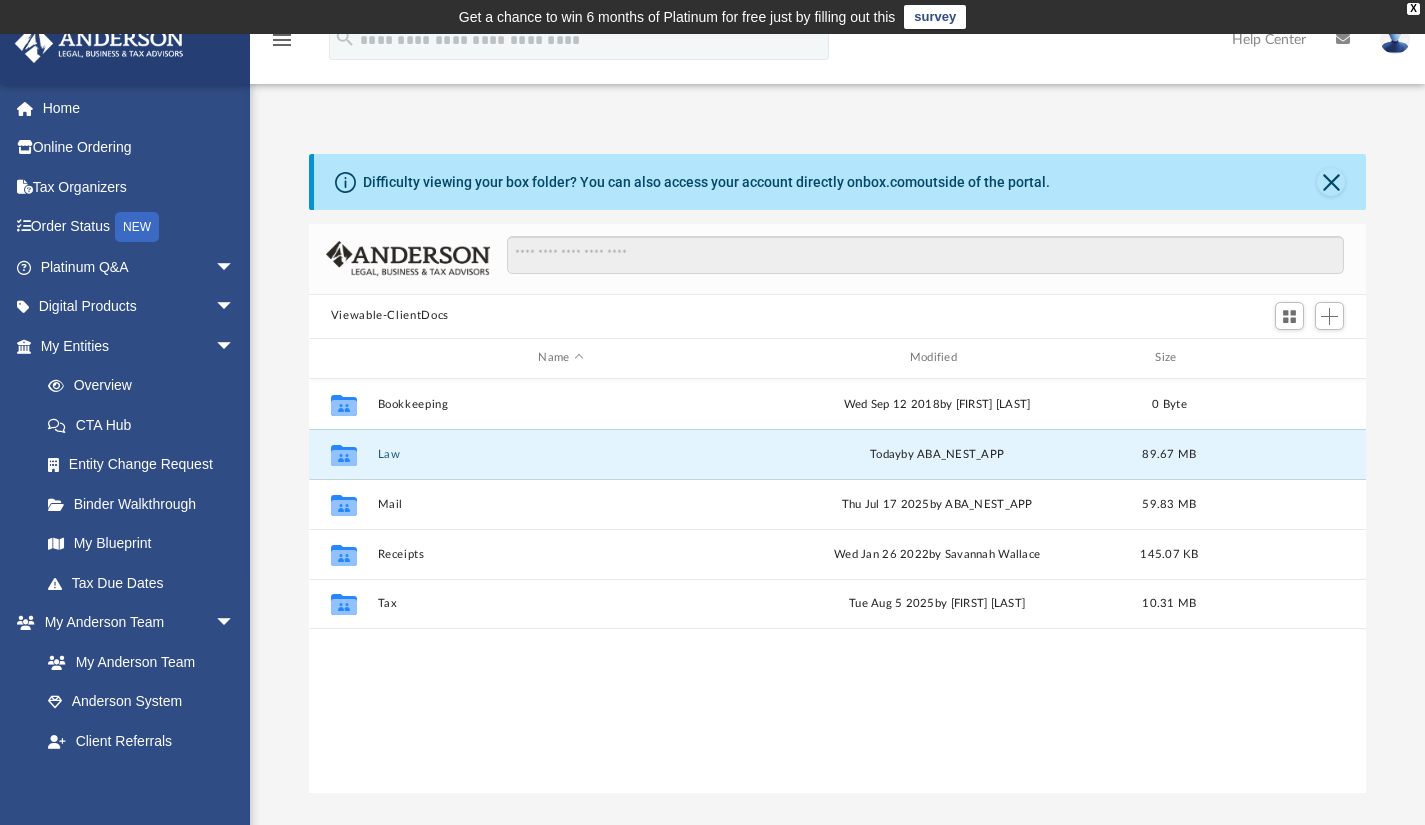 click on "Law" at bounding box center [560, 453] 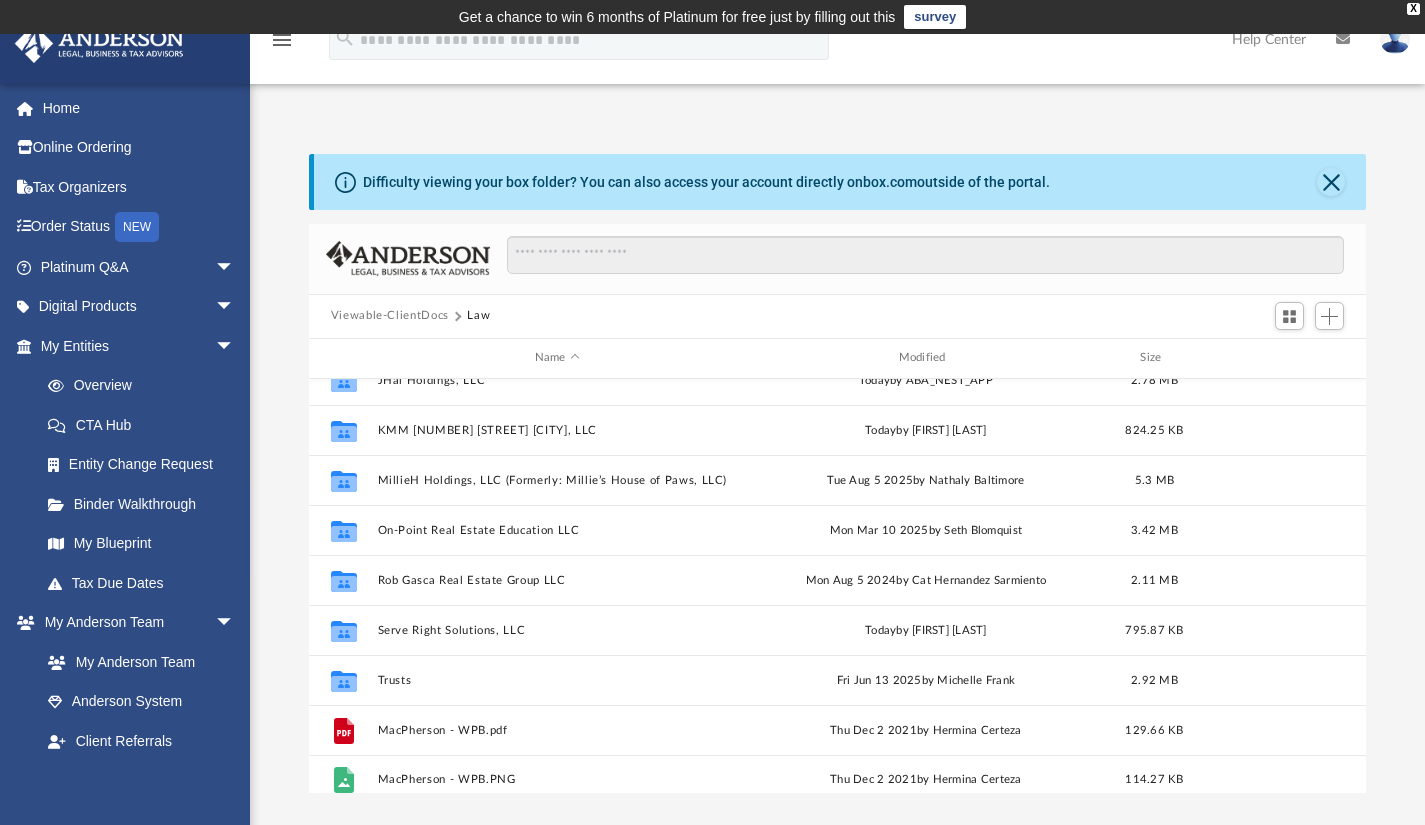 scroll, scrollTop: 735, scrollLeft: 0, axis: vertical 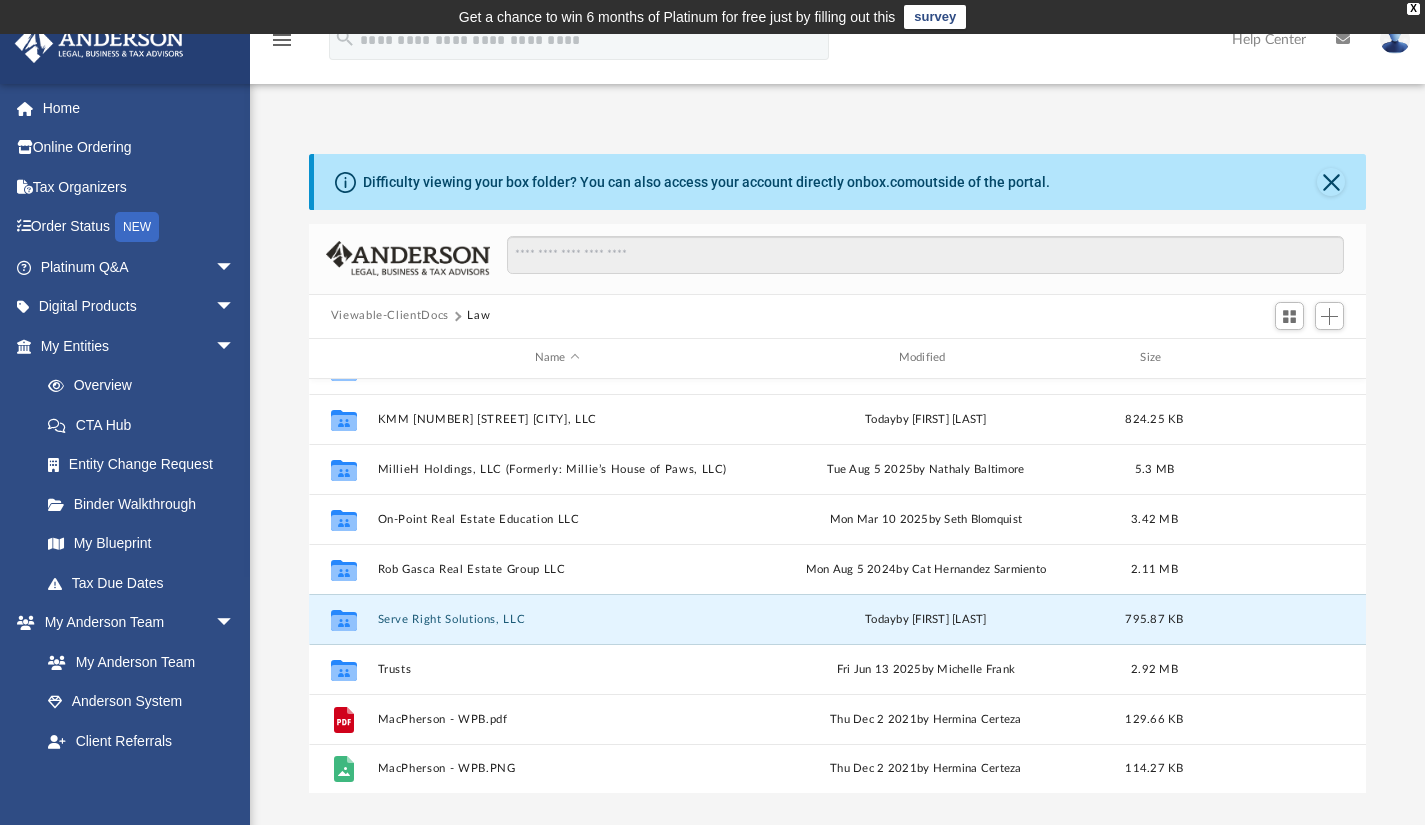 click on "Serve Right Solutions, LLC" at bounding box center (557, 618) 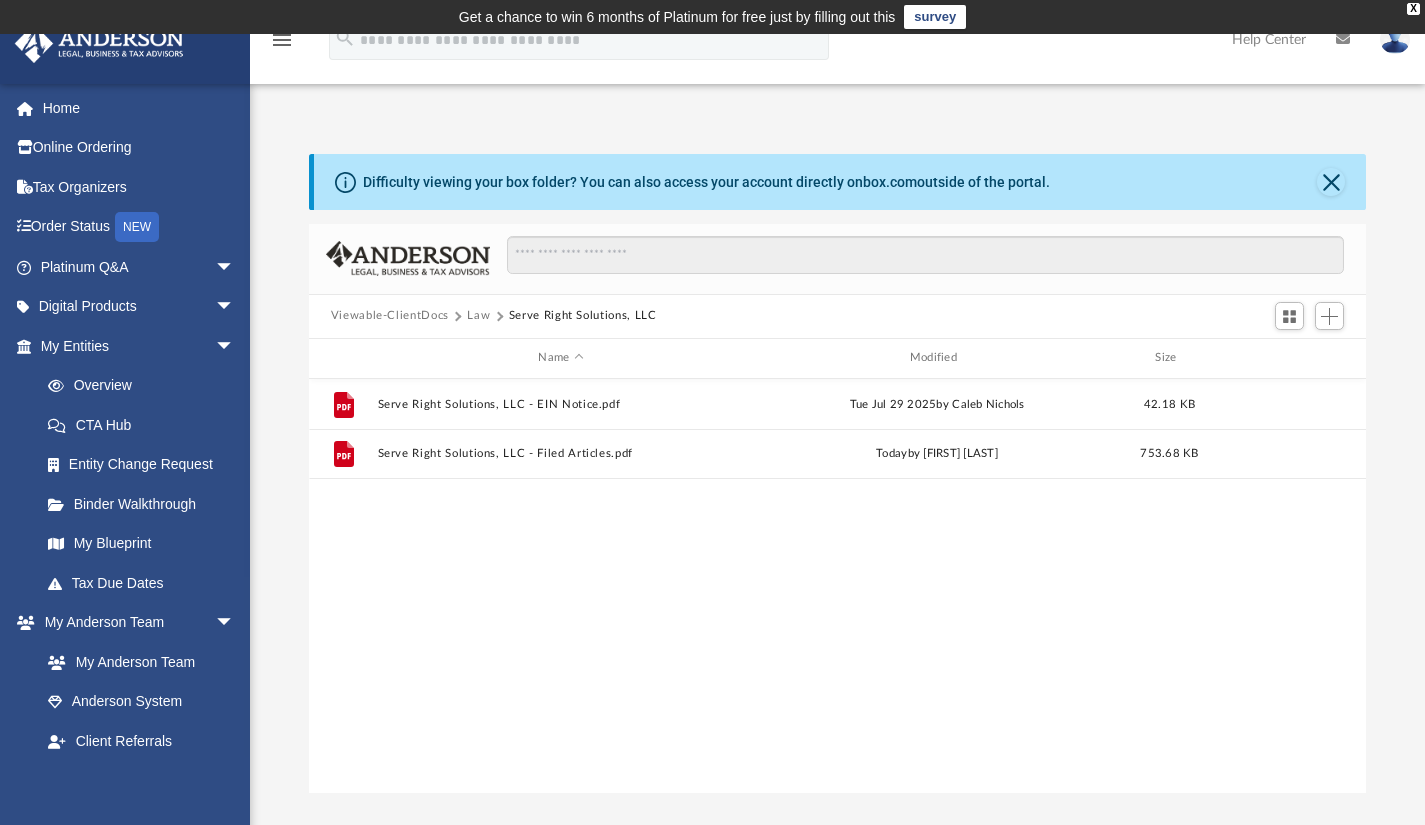 scroll, scrollTop: 0, scrollLeft: 0, axis: both 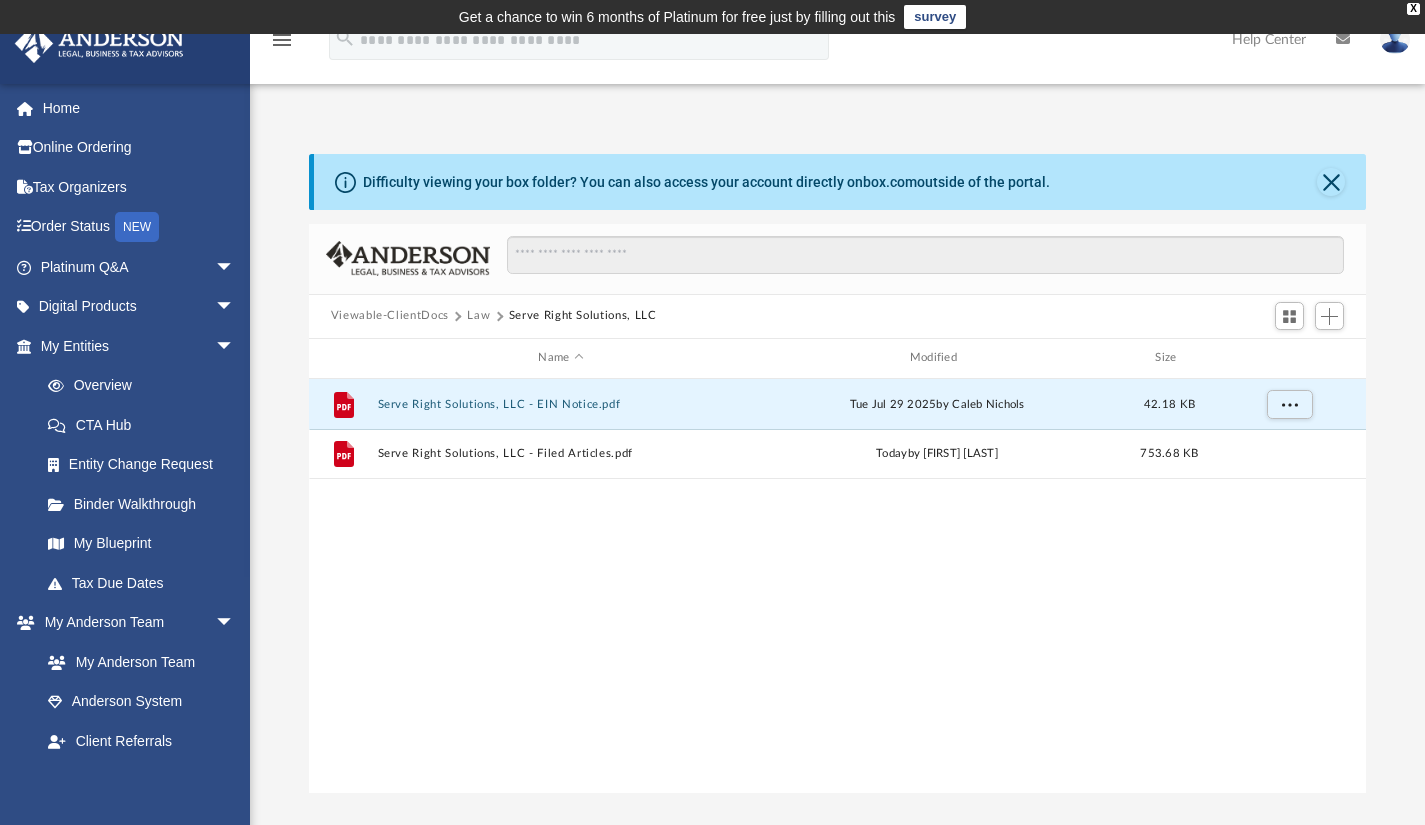 click on "Serve Right Solutions, LLC - EIN Notice.pdf" at bounding box center (560, 403) 